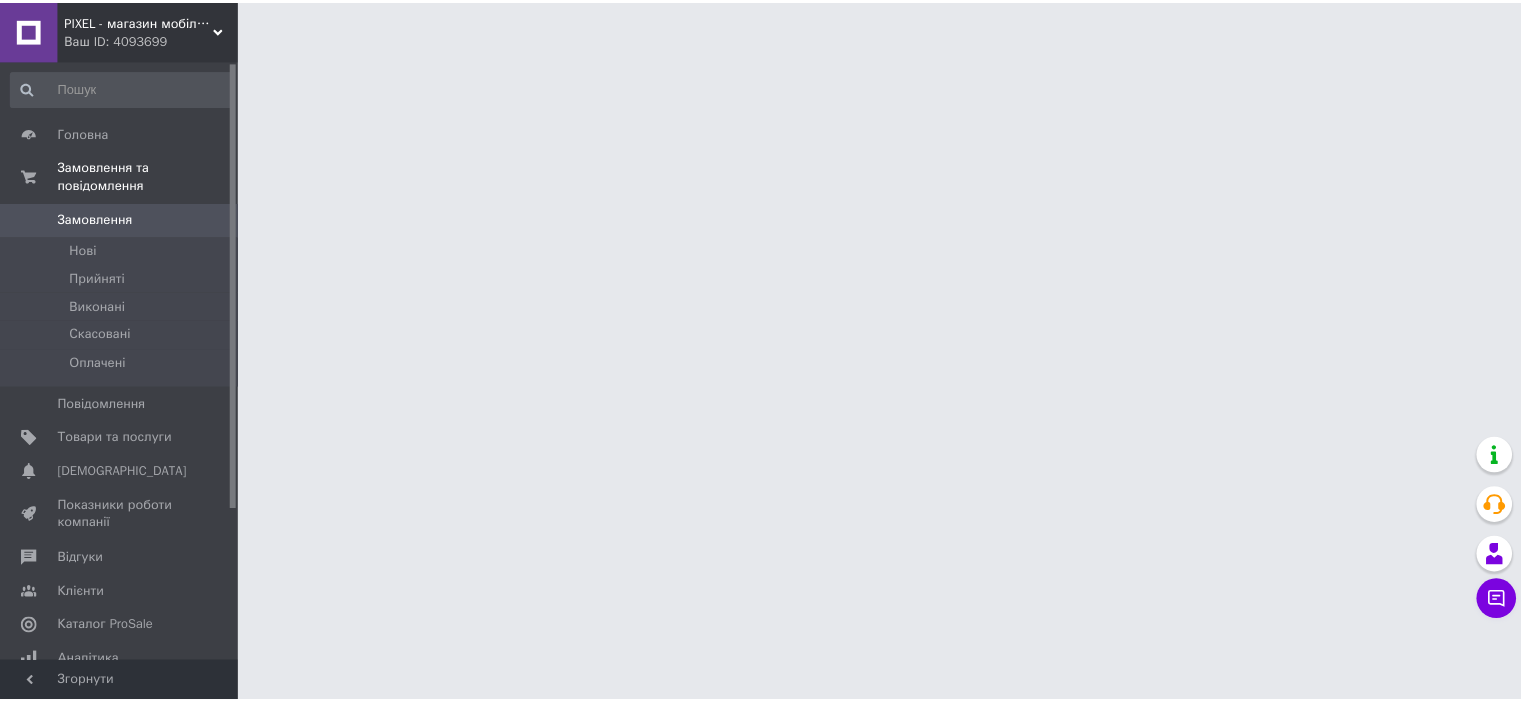 scroll, scrollTop: 0, scrollLeft: 0, axis: both 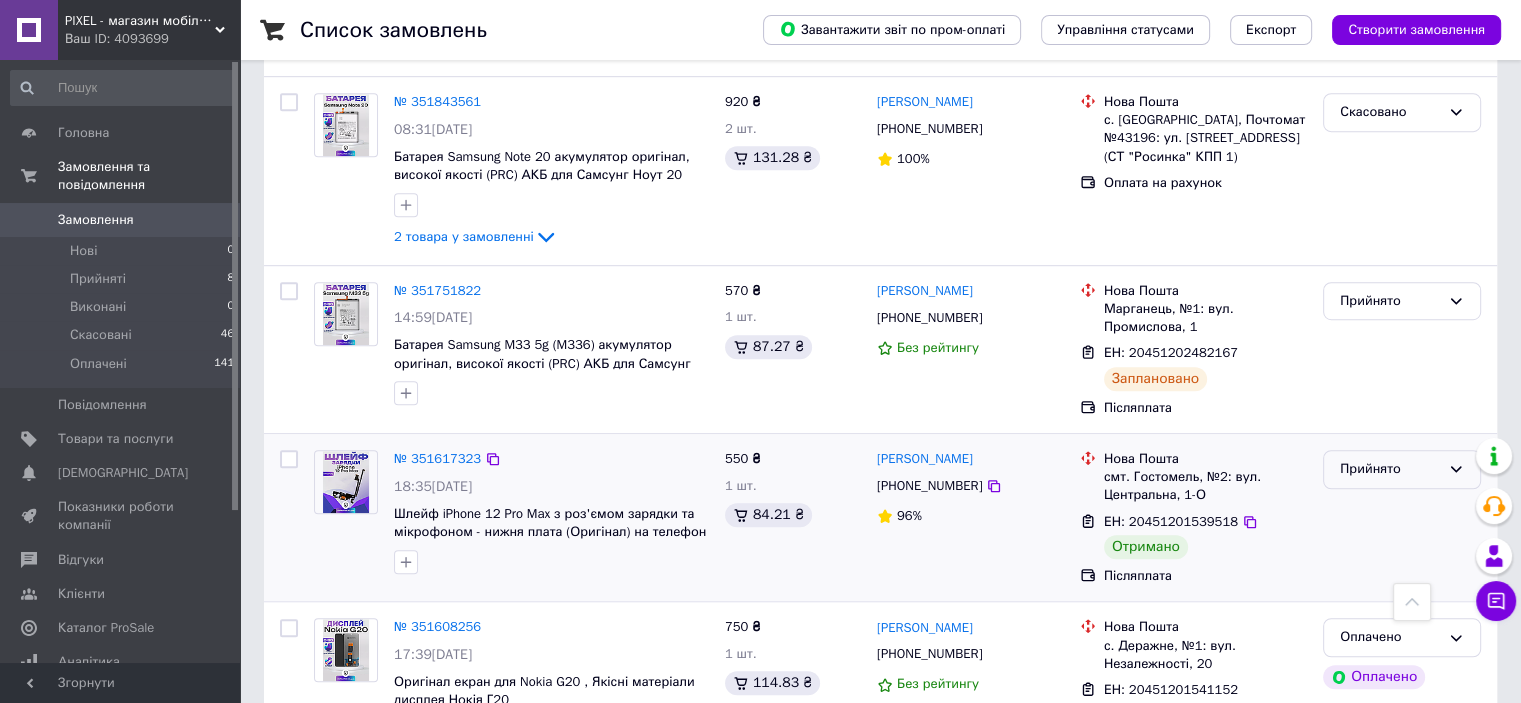 click on "Прийнято" at bounding box center [1390, 469] 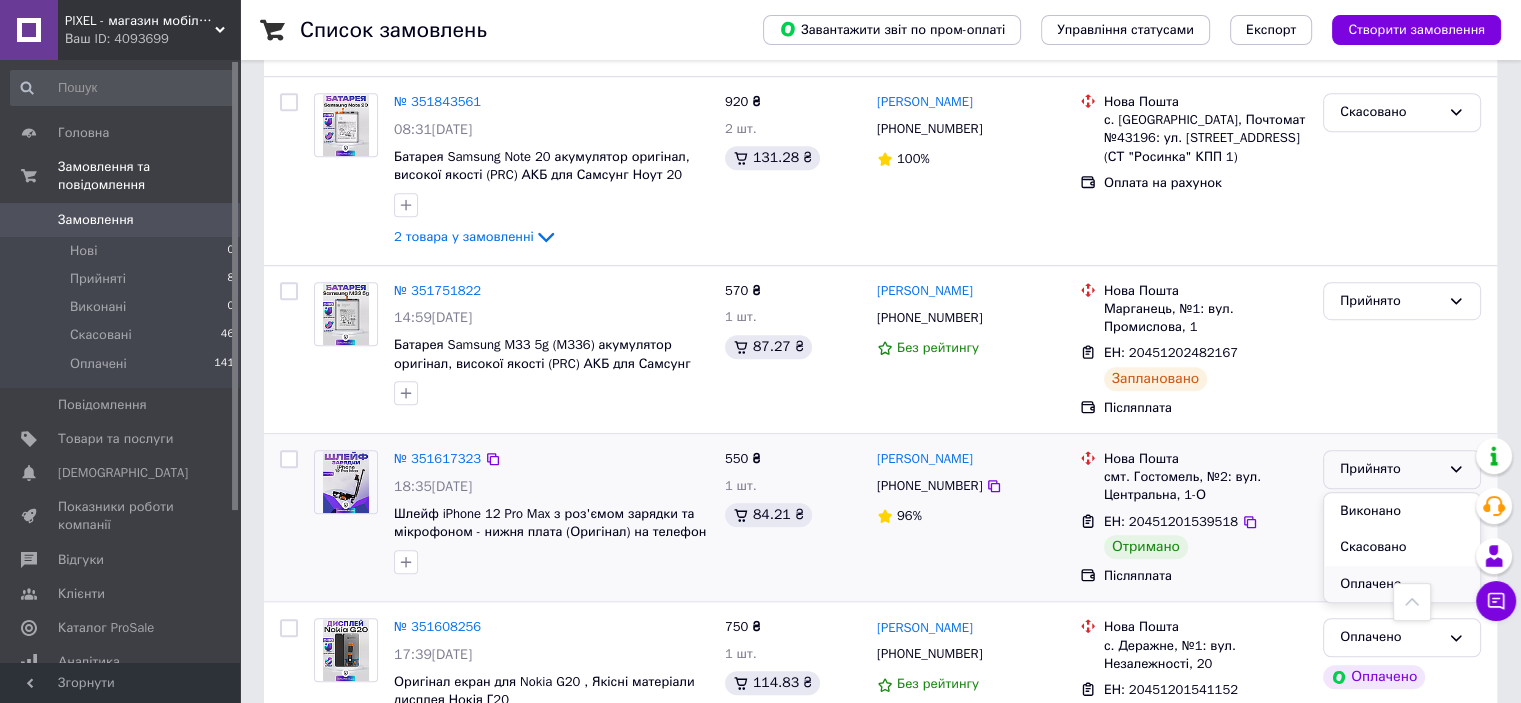 click on "Оплачено" at bounding box center [1402, 584] 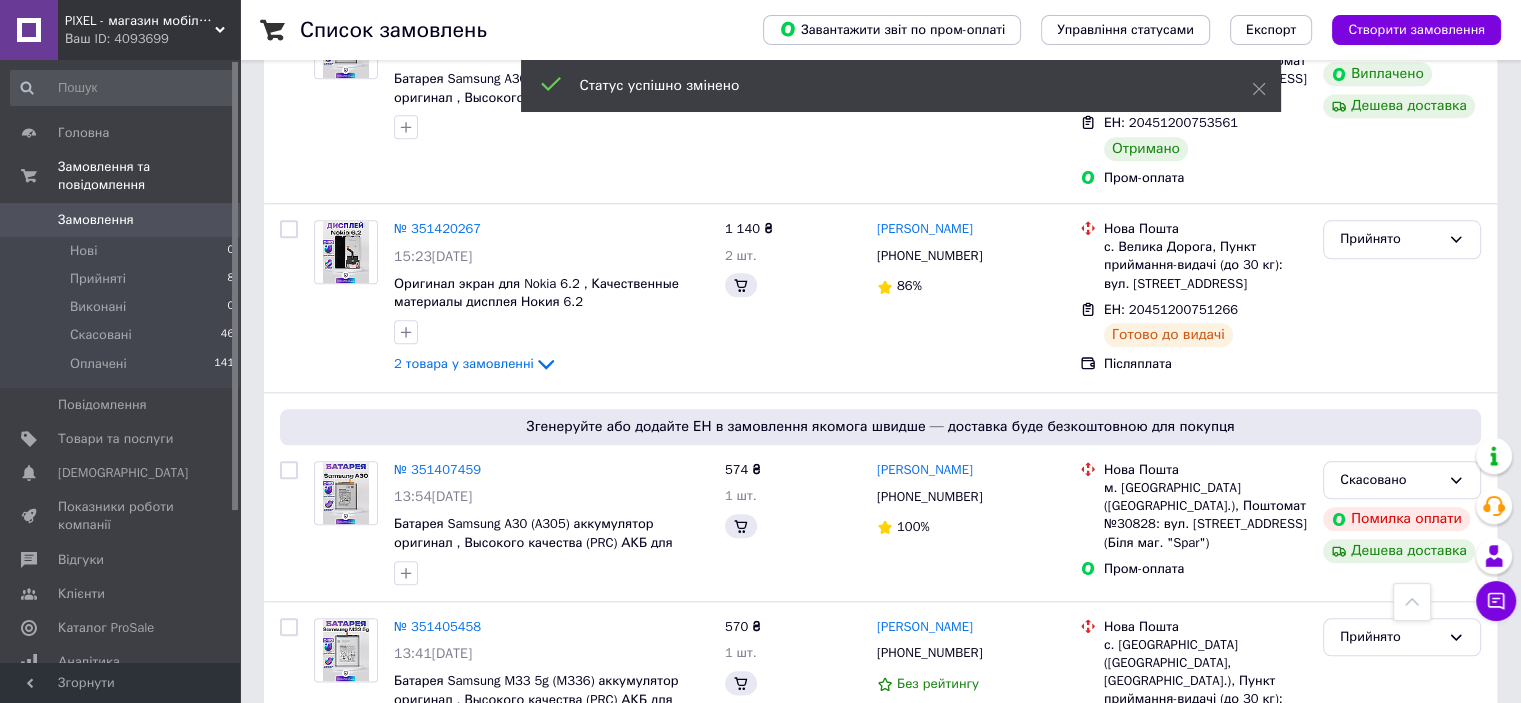 scroll, scrollTop: 2280, scrollLeft: 0, axis: vertical 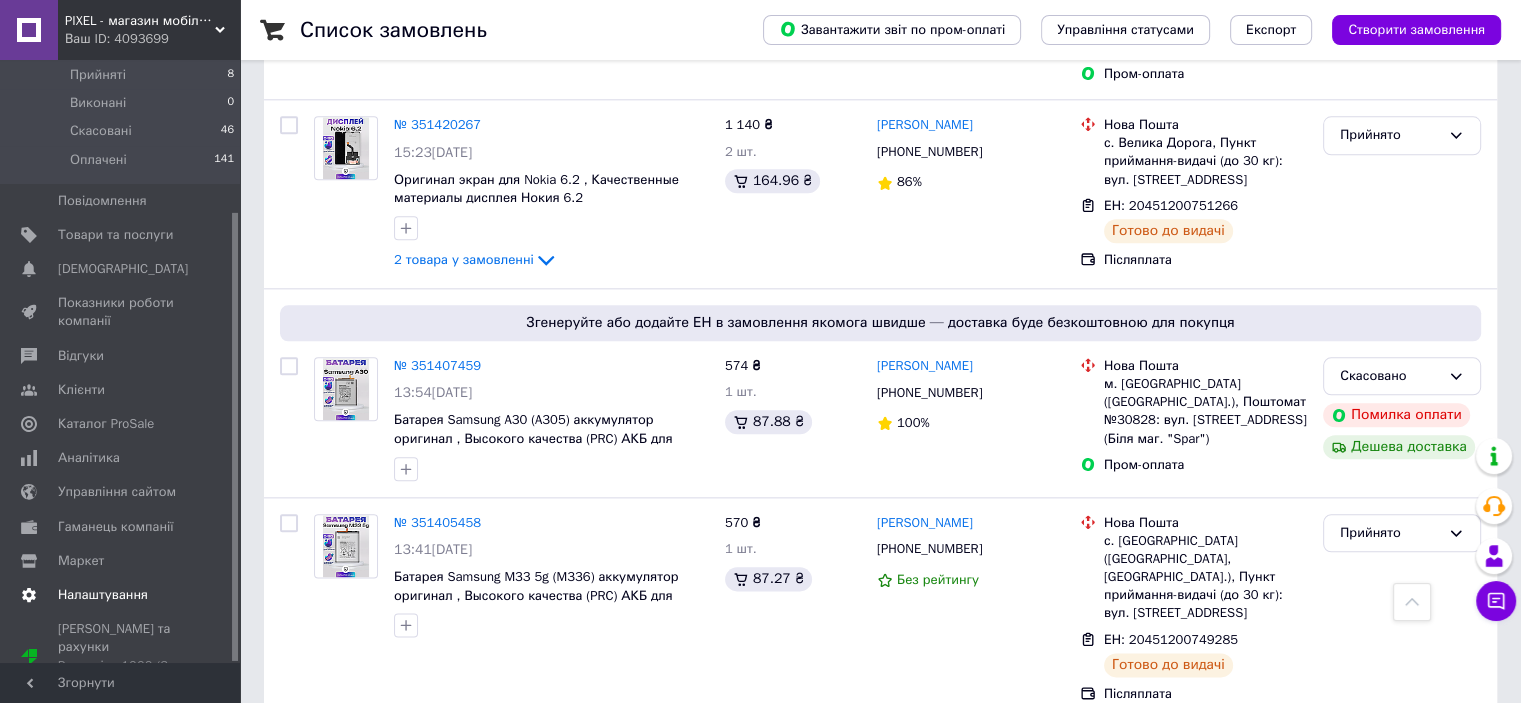 click on "Налаштування" at bounding box center (103, 595) 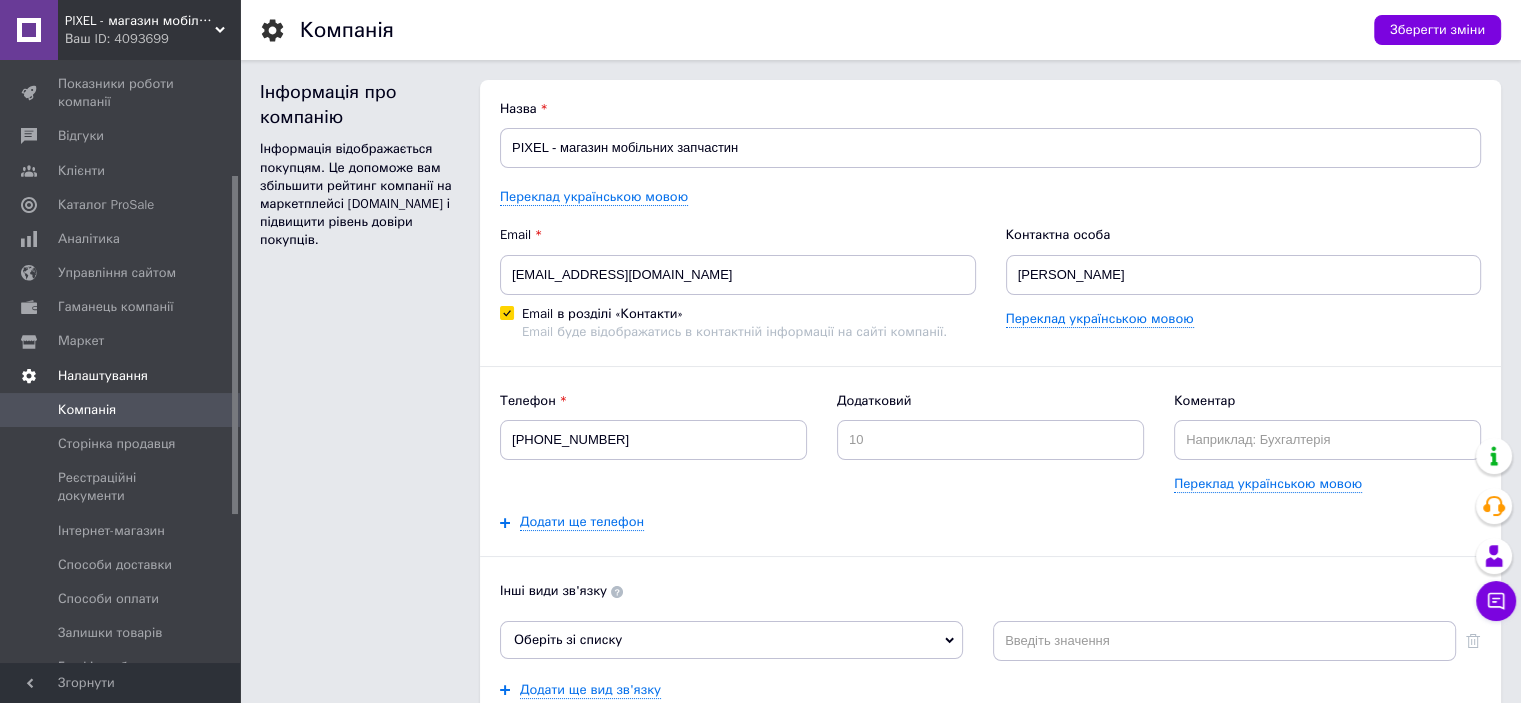scroll, scrollTop: 0, scrollLeft: 0, axis: both 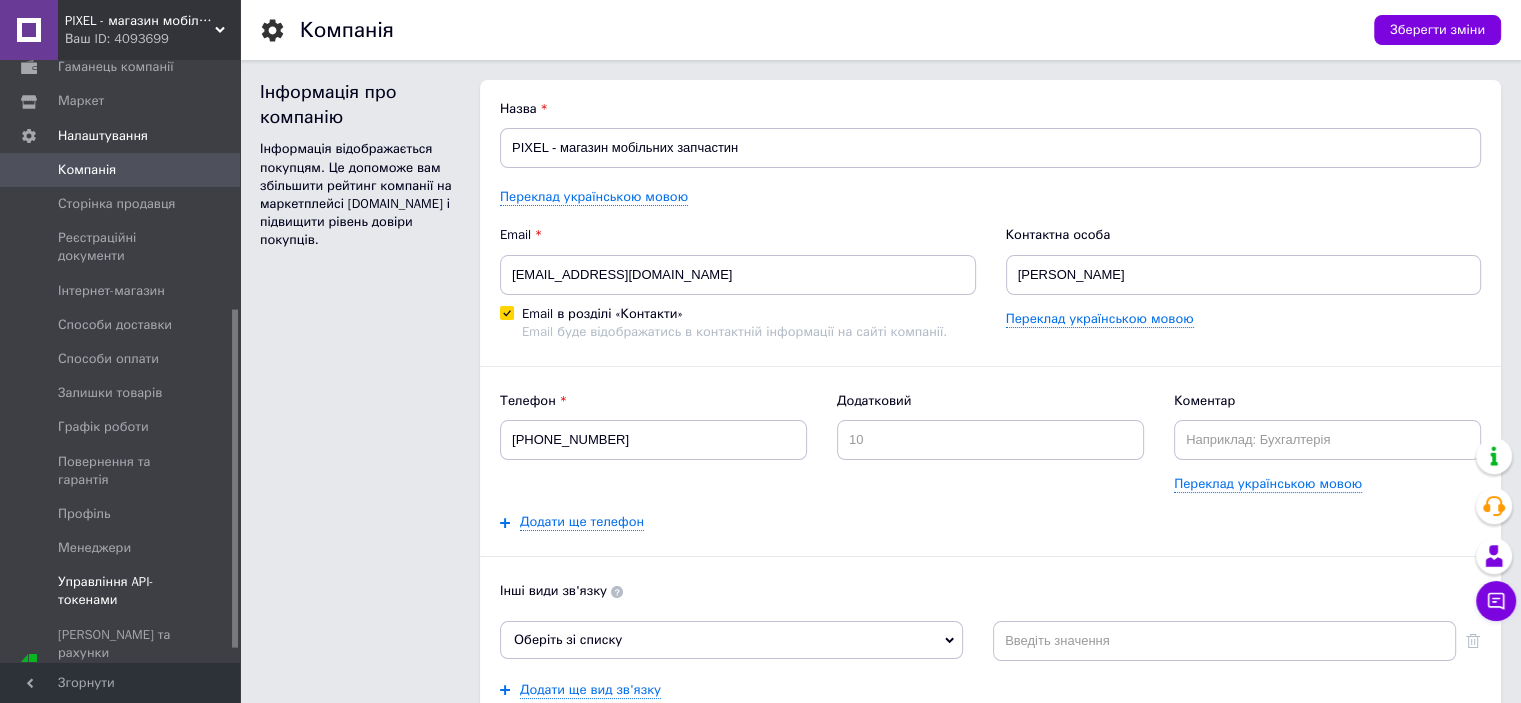 click on "Управління API-токенами" at bounding box center [121, 591] 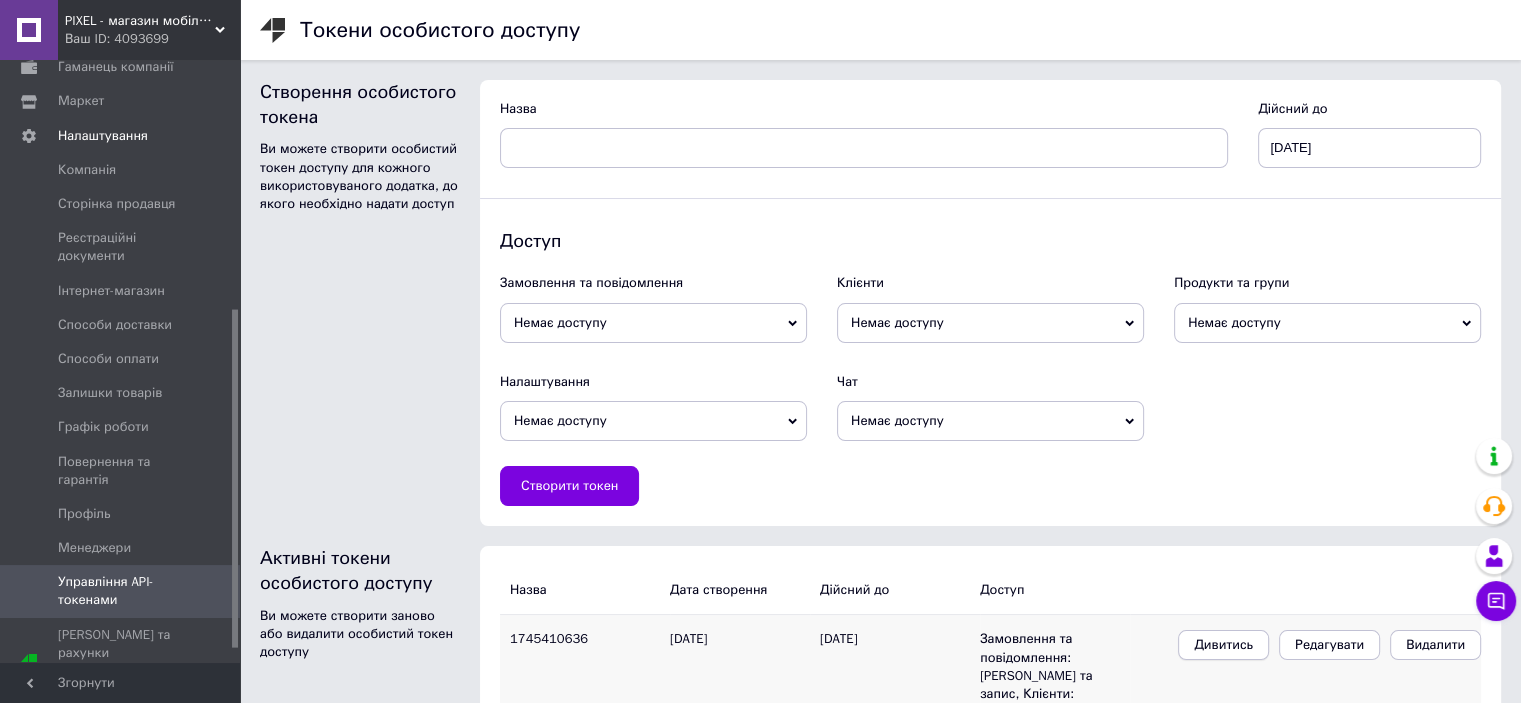 click on "Дивитись" at bounding box center [1223, 645] 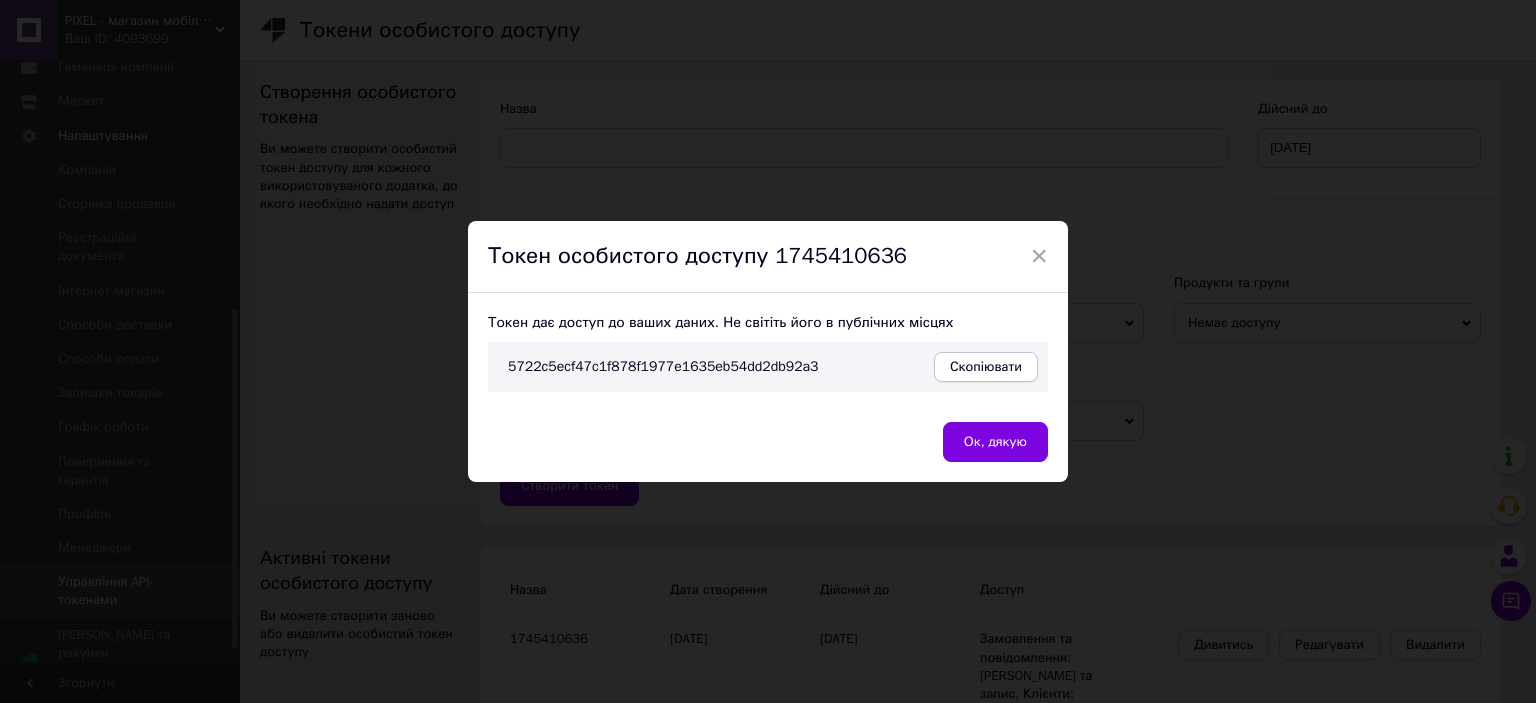 click on "Скопіювати" at bounding box center [986, 367] 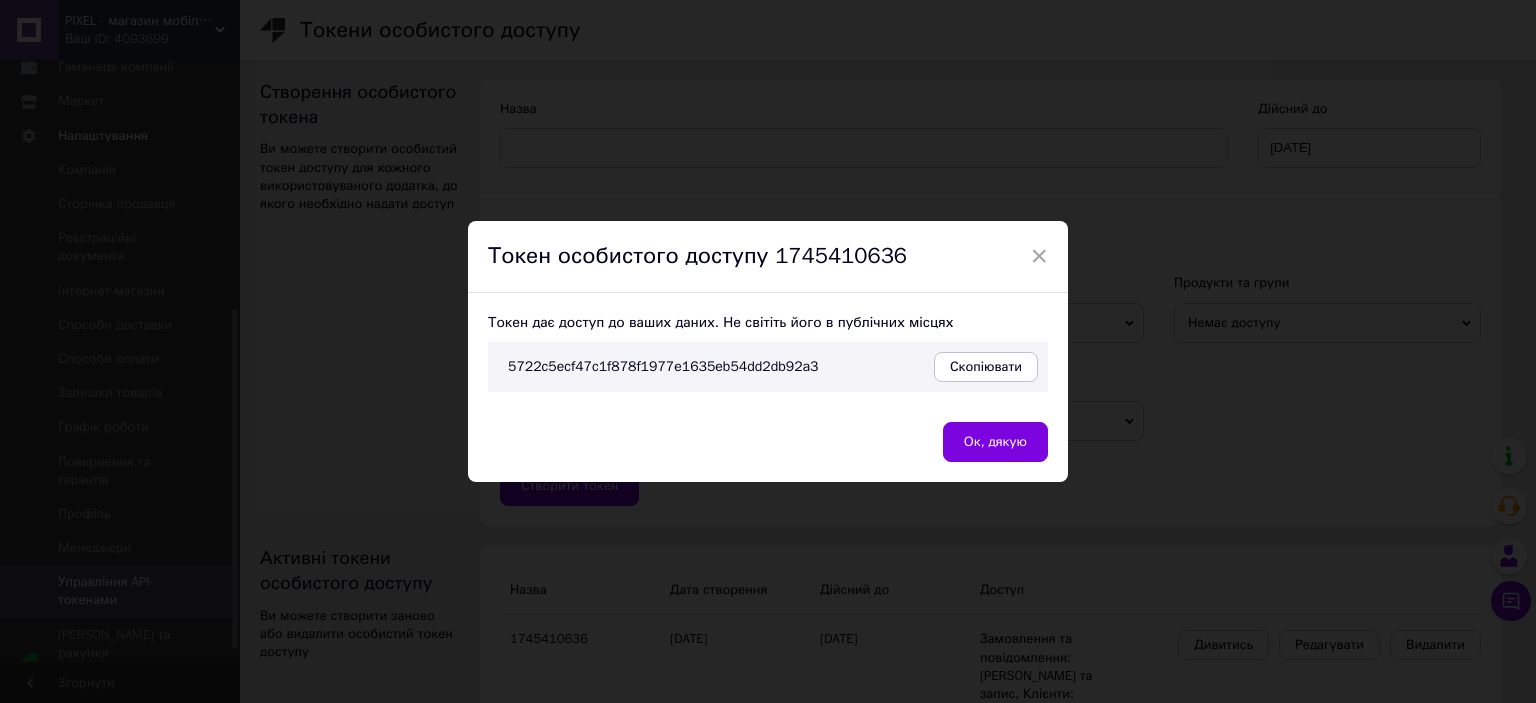 click on "× Токен особистого доступу 1745410636 Токен дає доступ до ваших даних. Не світіть його в публічних місцях 5722c5ecf47c1f878f1977e1635eb54dd2db92a3 Скопіювати Ок, дякую" at bounding box center (768, 351) 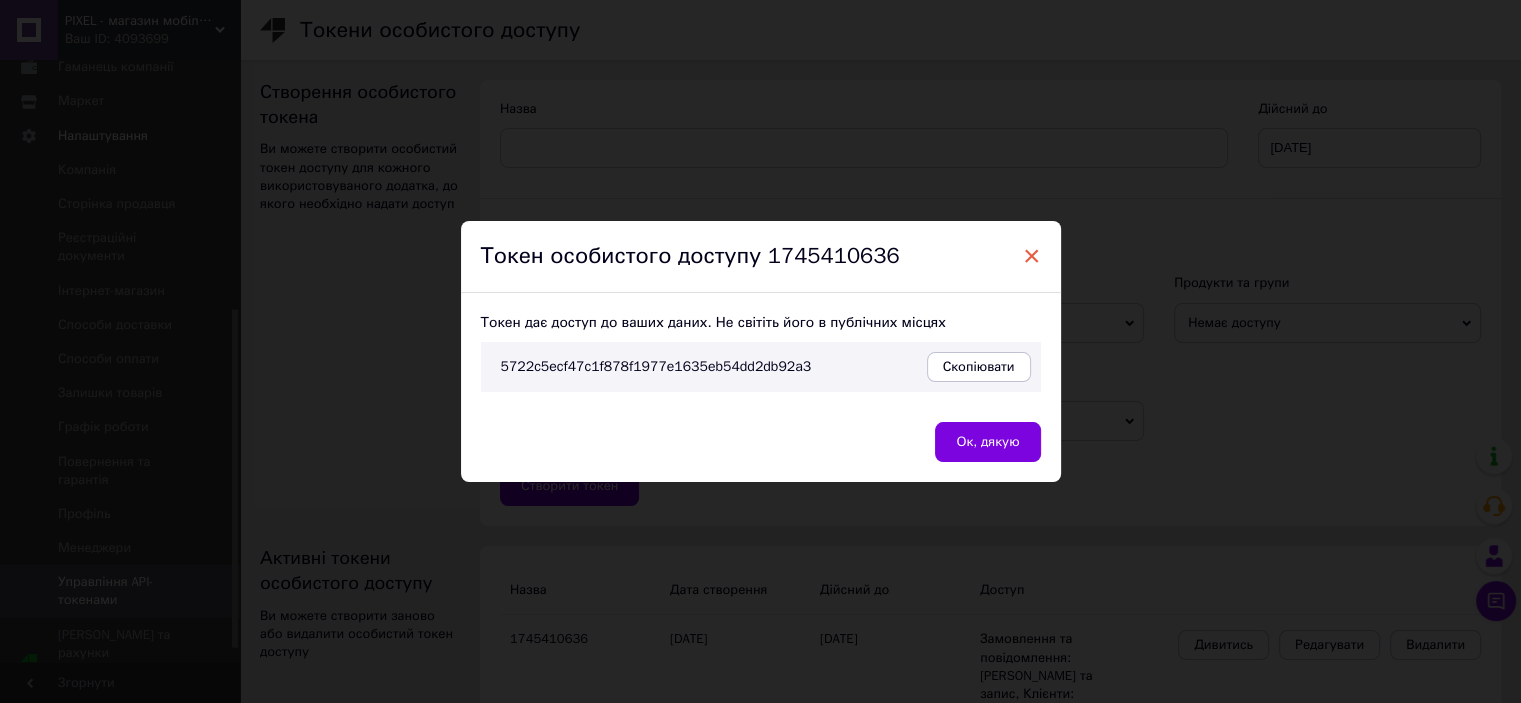 click on "×" at bounding box center [1032, 256] 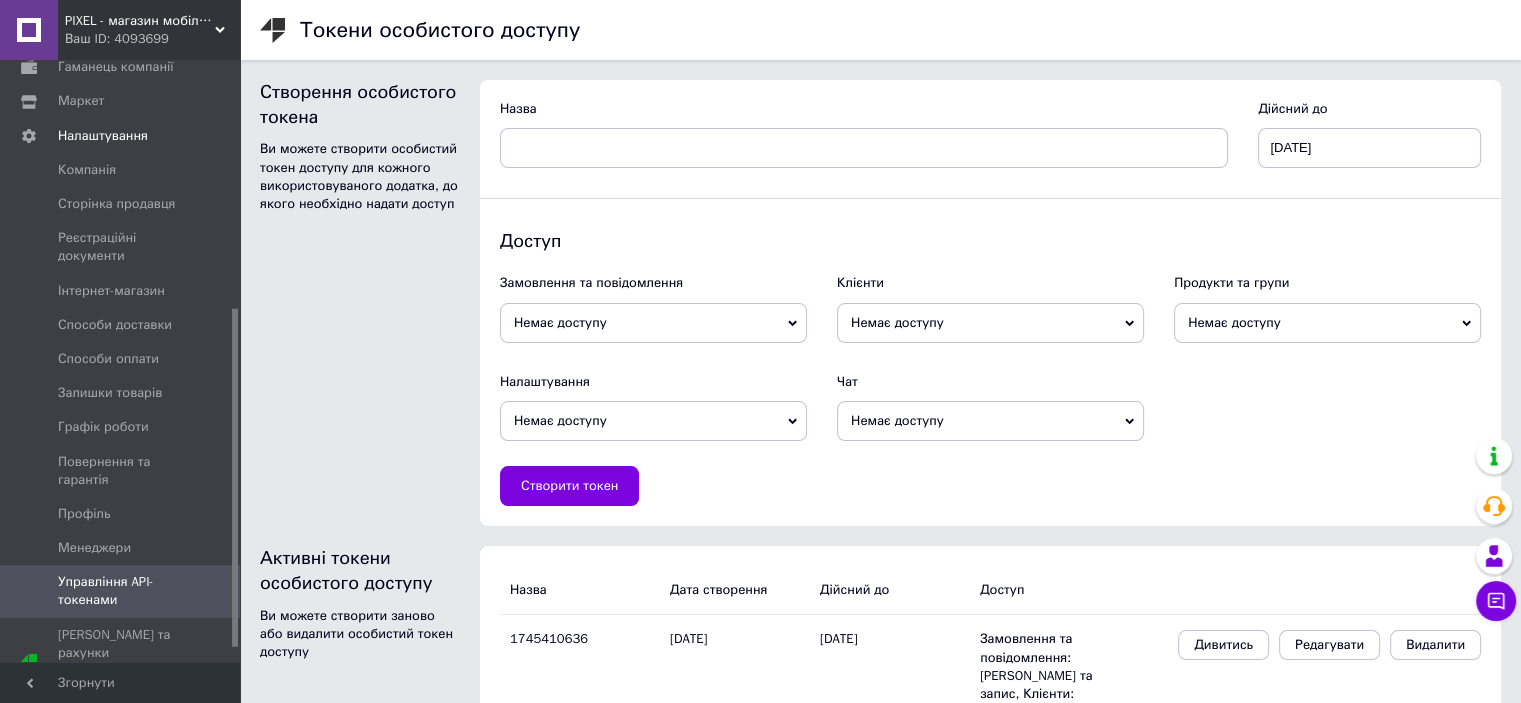 scroll, scrollTop: 0, scrollLeft: 0, axis: both 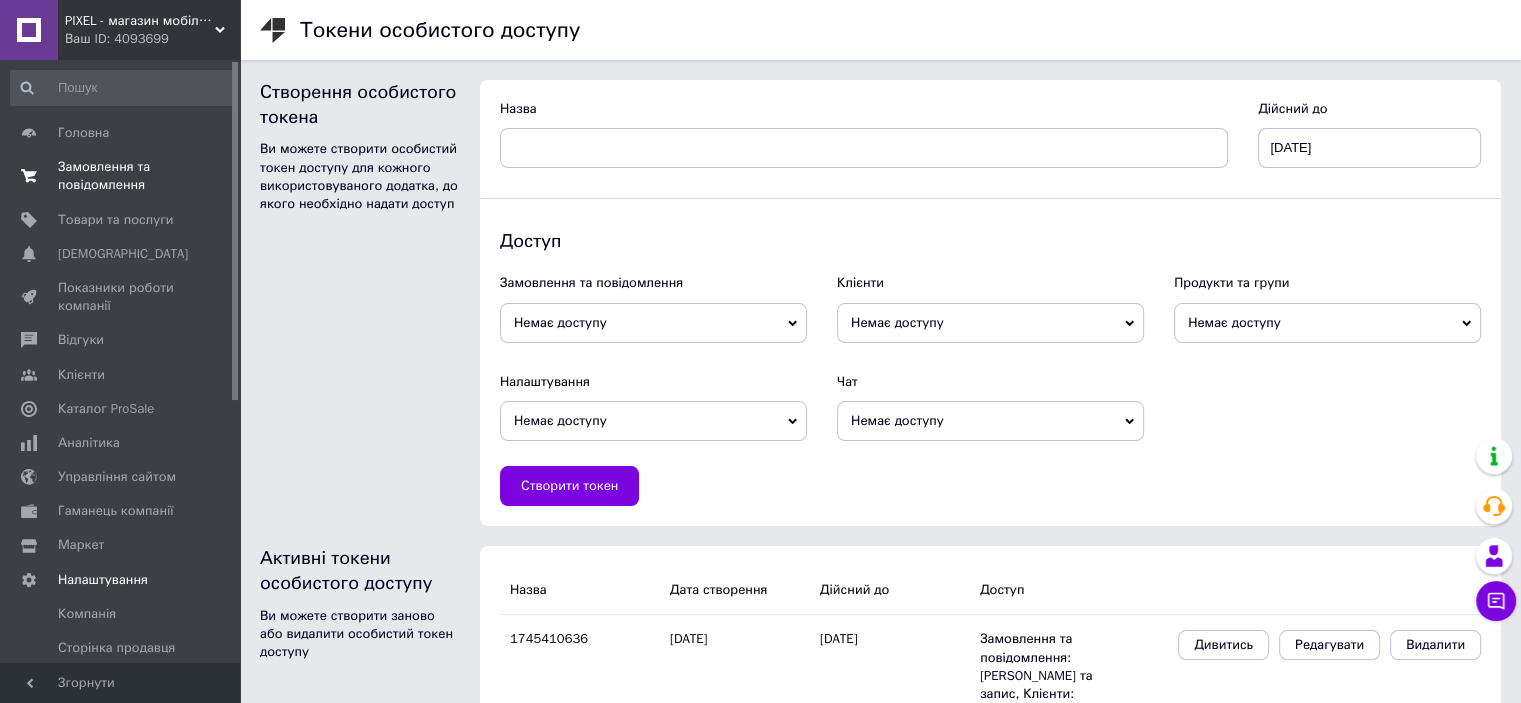 click on "Замовлення та повідомлення" at bounding box center (121, 176) 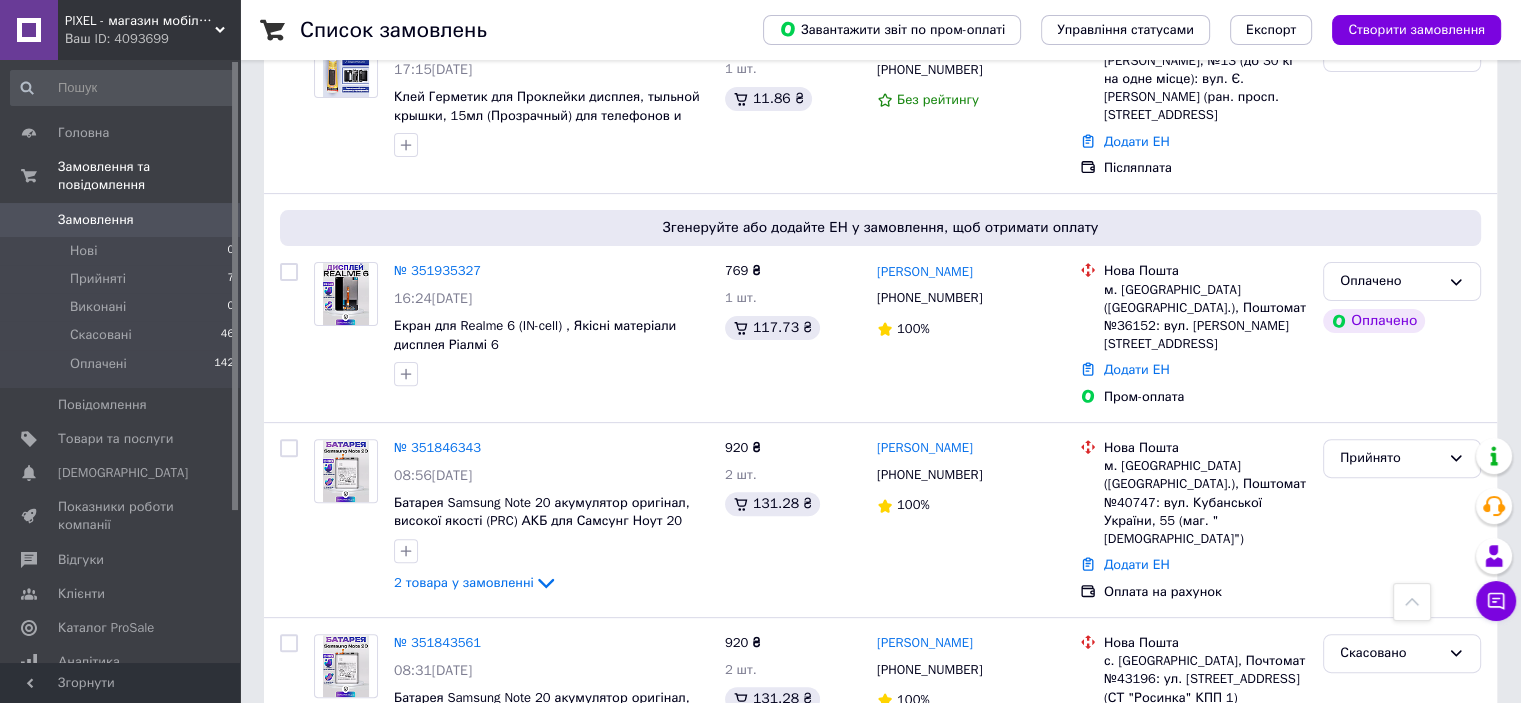 scroll, scrollTop: 720, scrollLeft: 0, axis: vertical 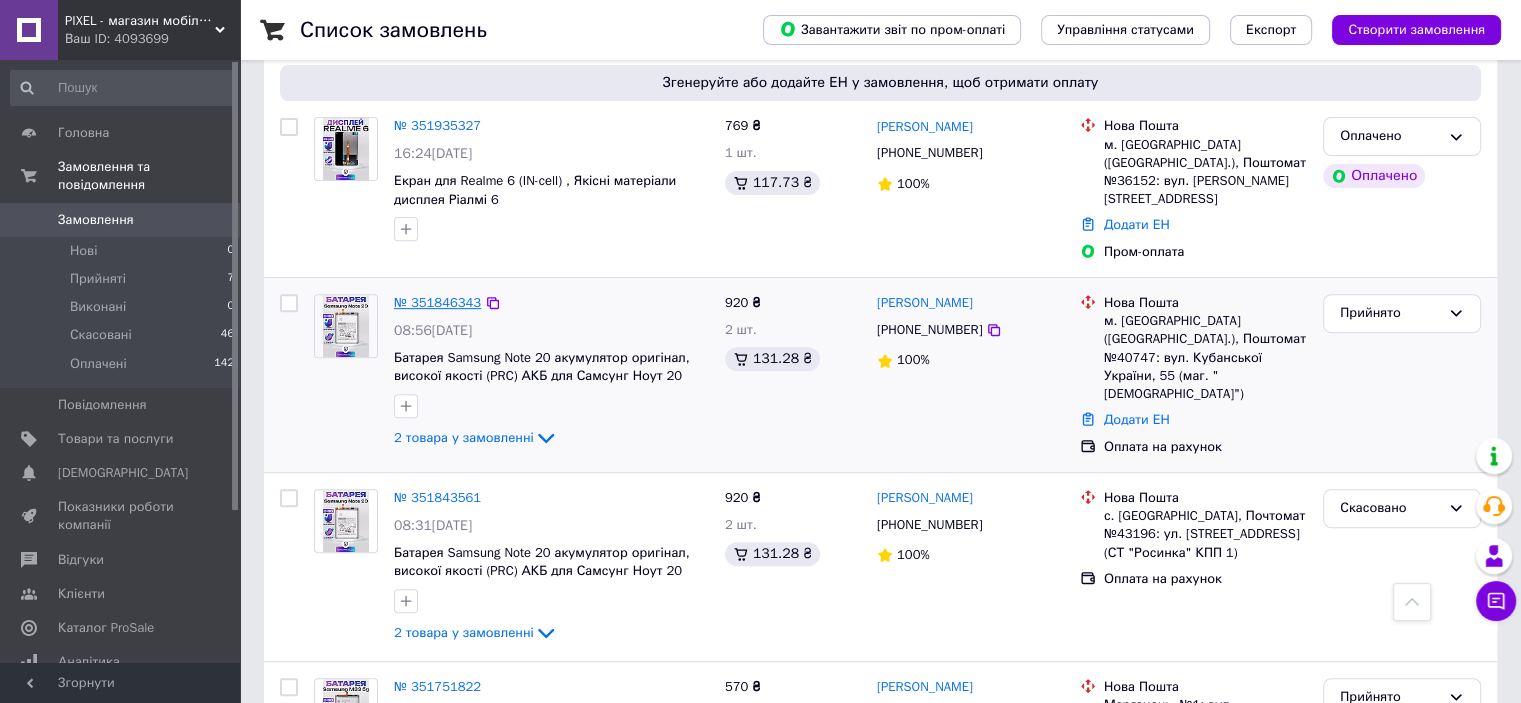 click on "№ 351846343" at bounding box center [437, 302] 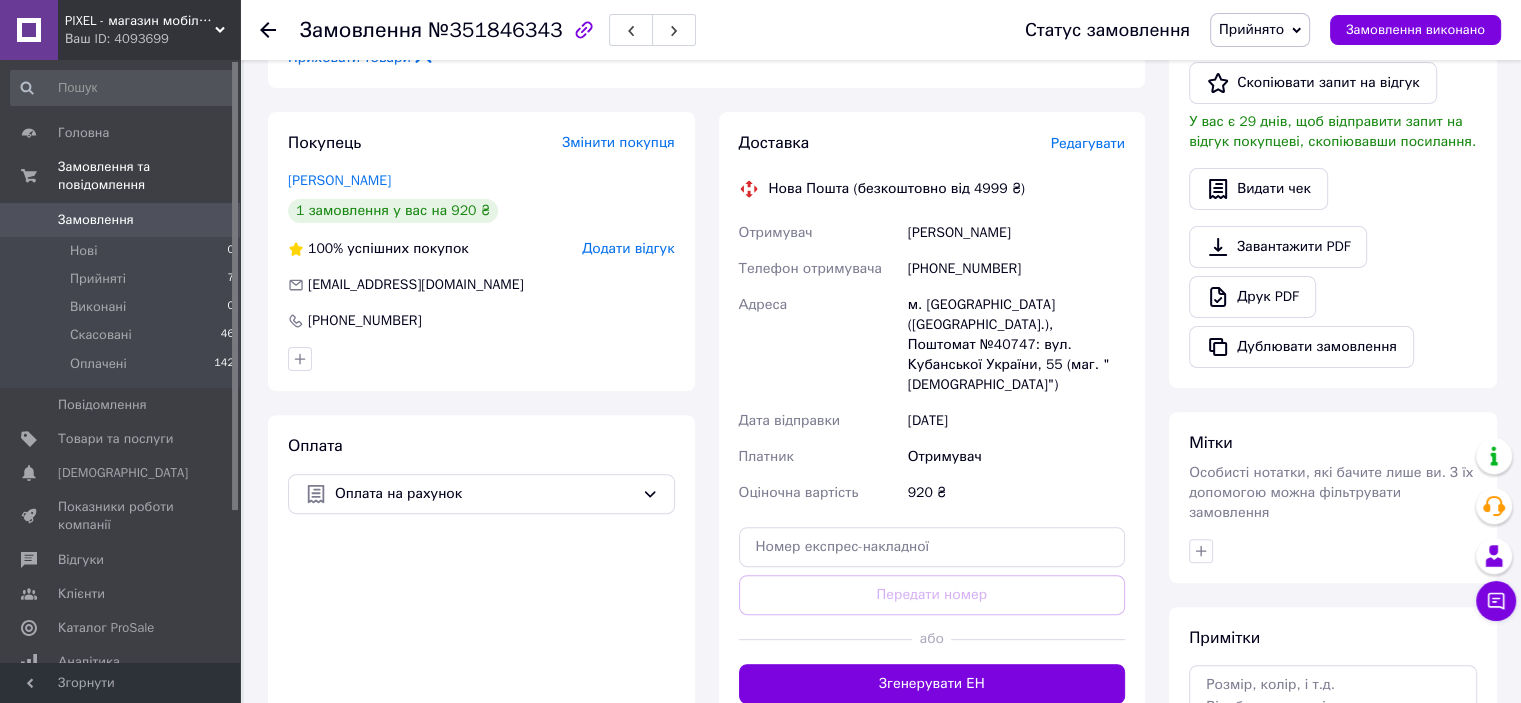 scroll, scrollTop: 608, scrollLeft: 0, axis: vertical 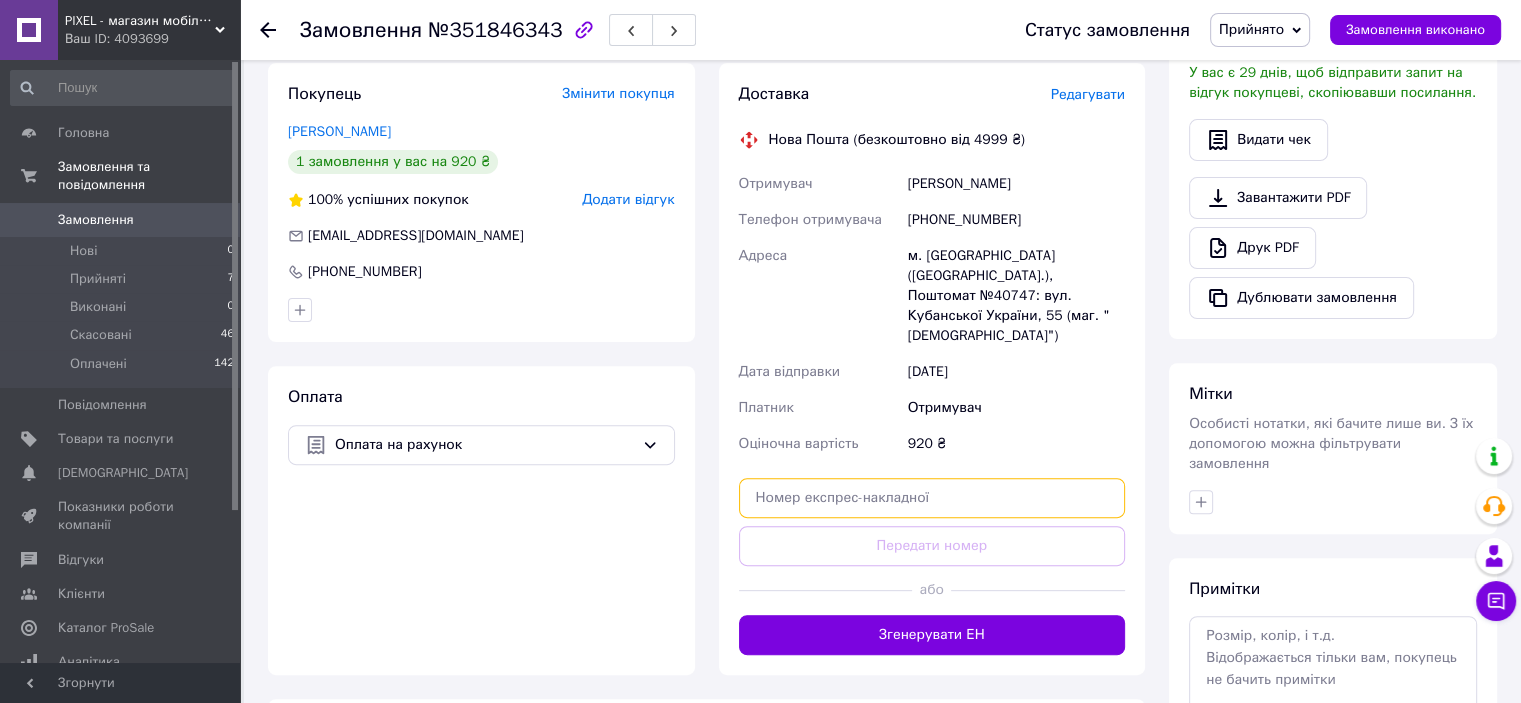 click at bounding box center (932, 498) 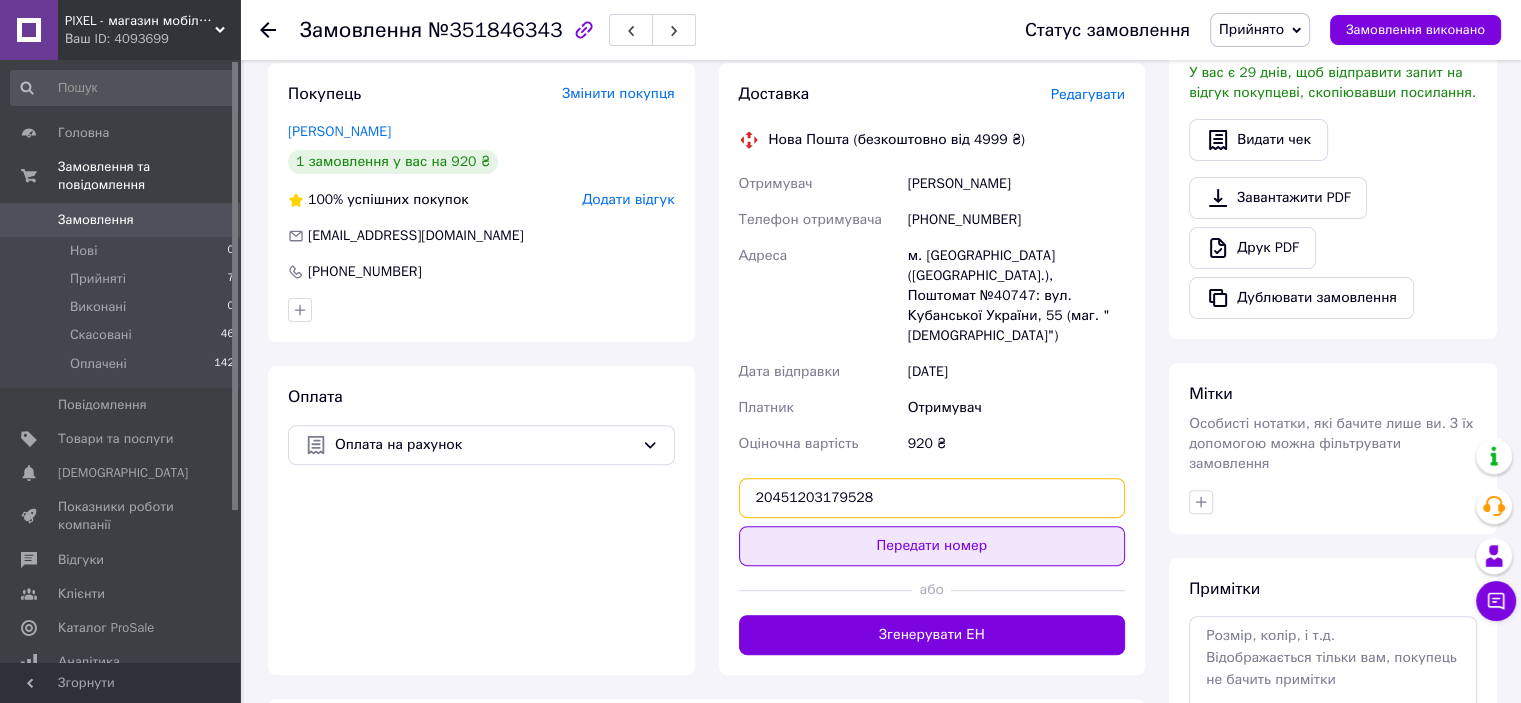 type on "20451203179528" 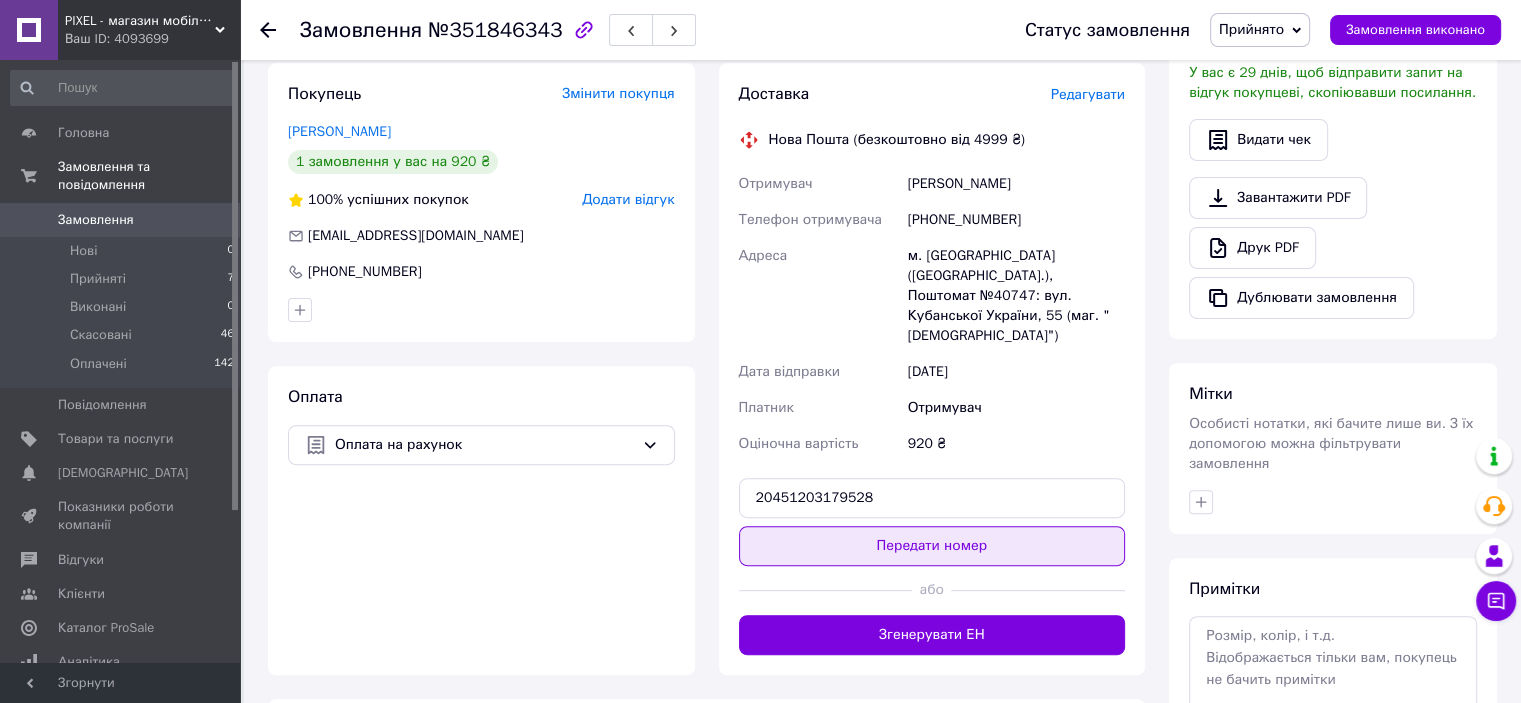 click on "Передати номер" at bounding box center (932, 546) 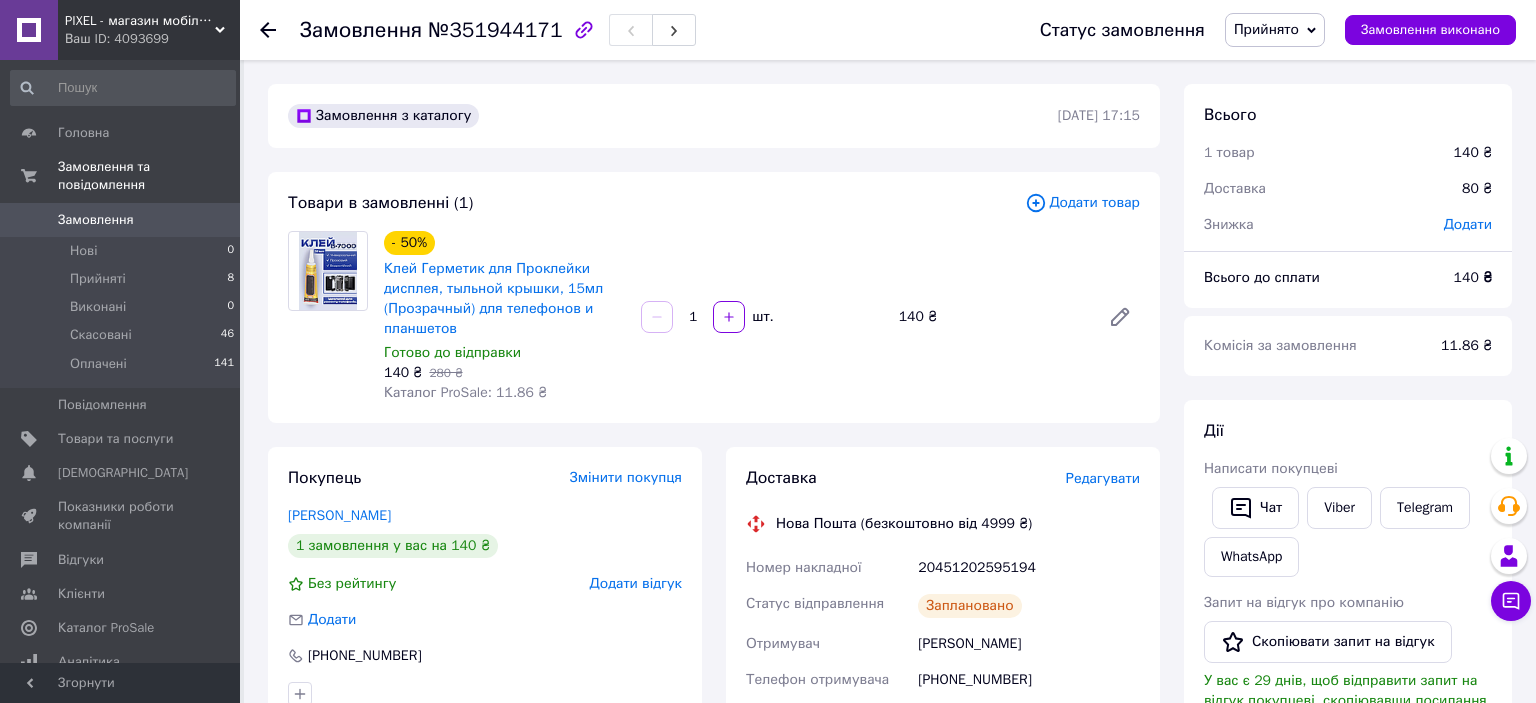 scroll, scrollTop: 0, scrollLeft: 0, axis: both 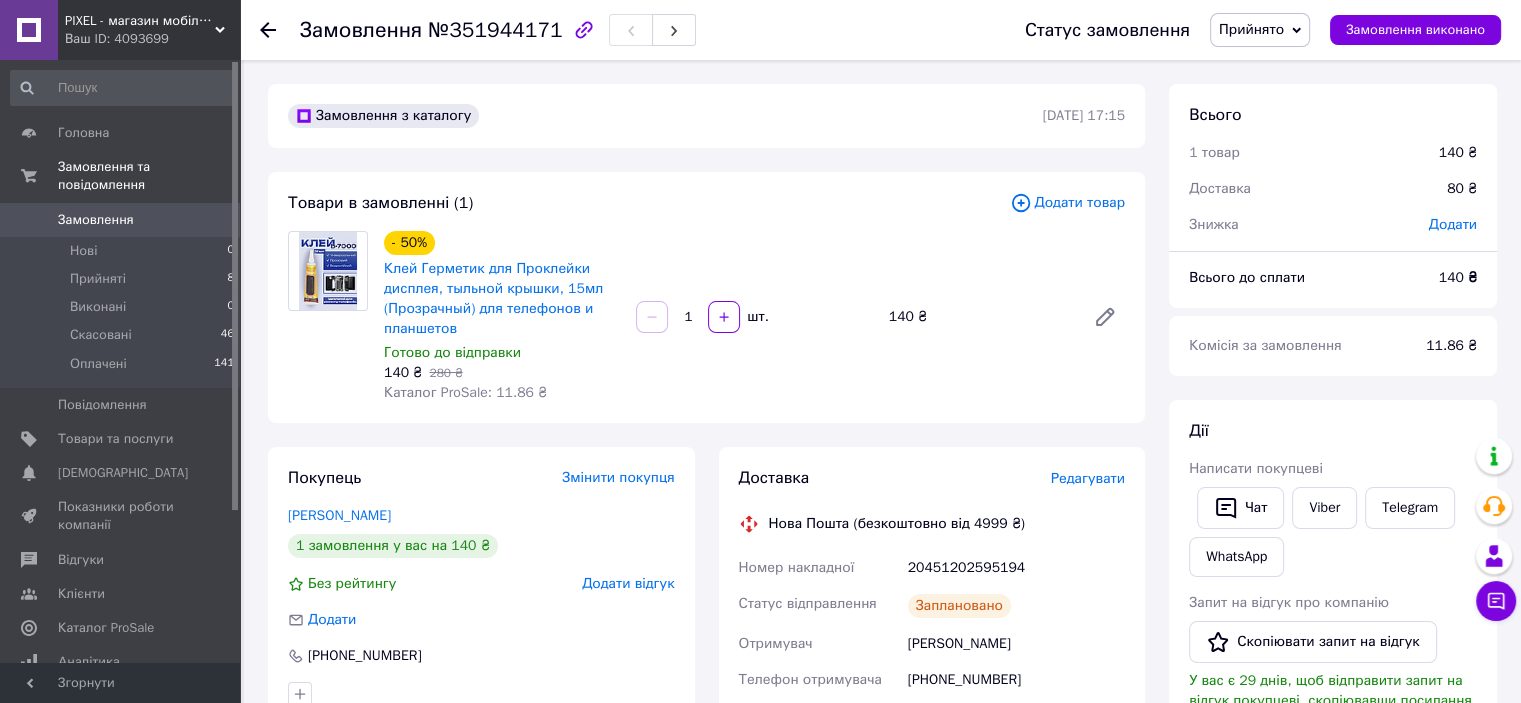 click on "Доставка Редагувати" at bounding box center (932, 478) 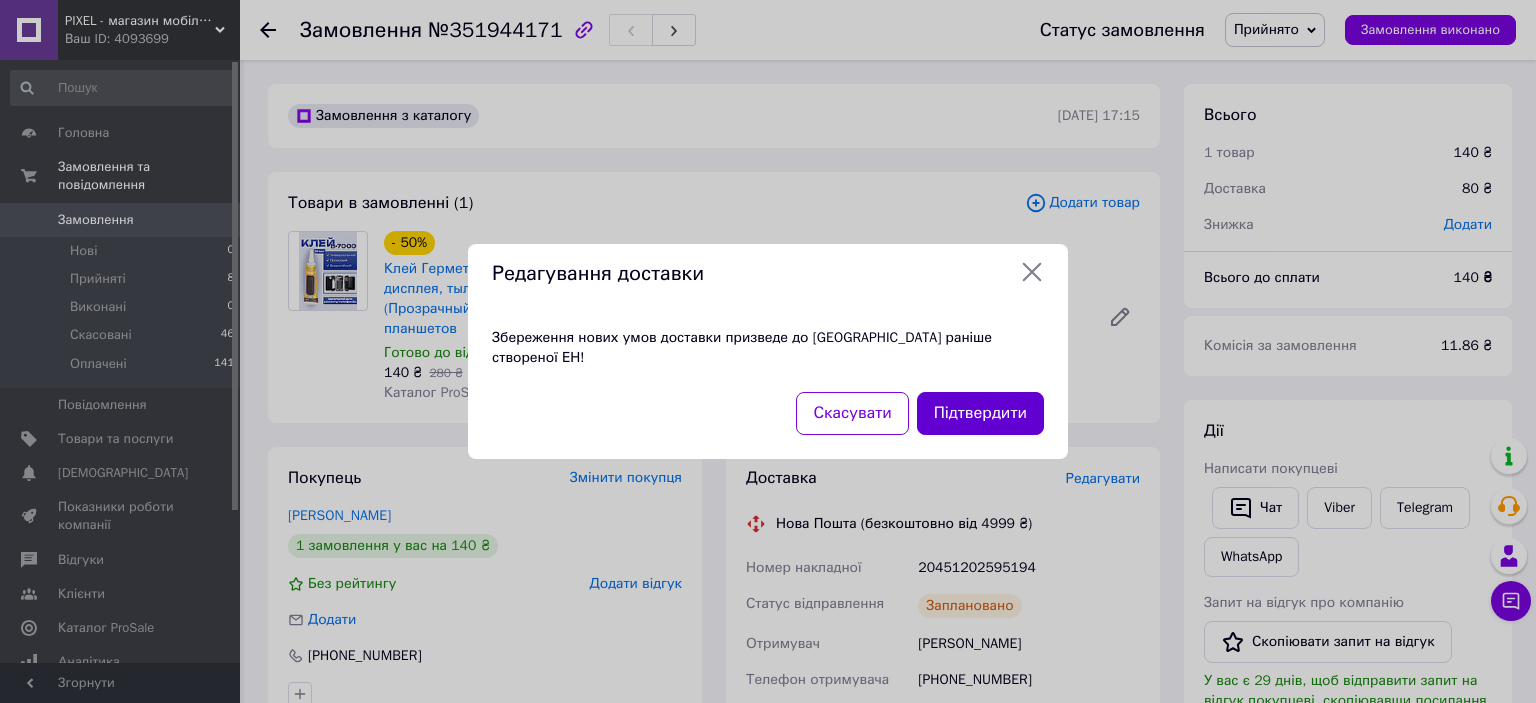 click on "Підтвердити" at bounding box center (980, 413) 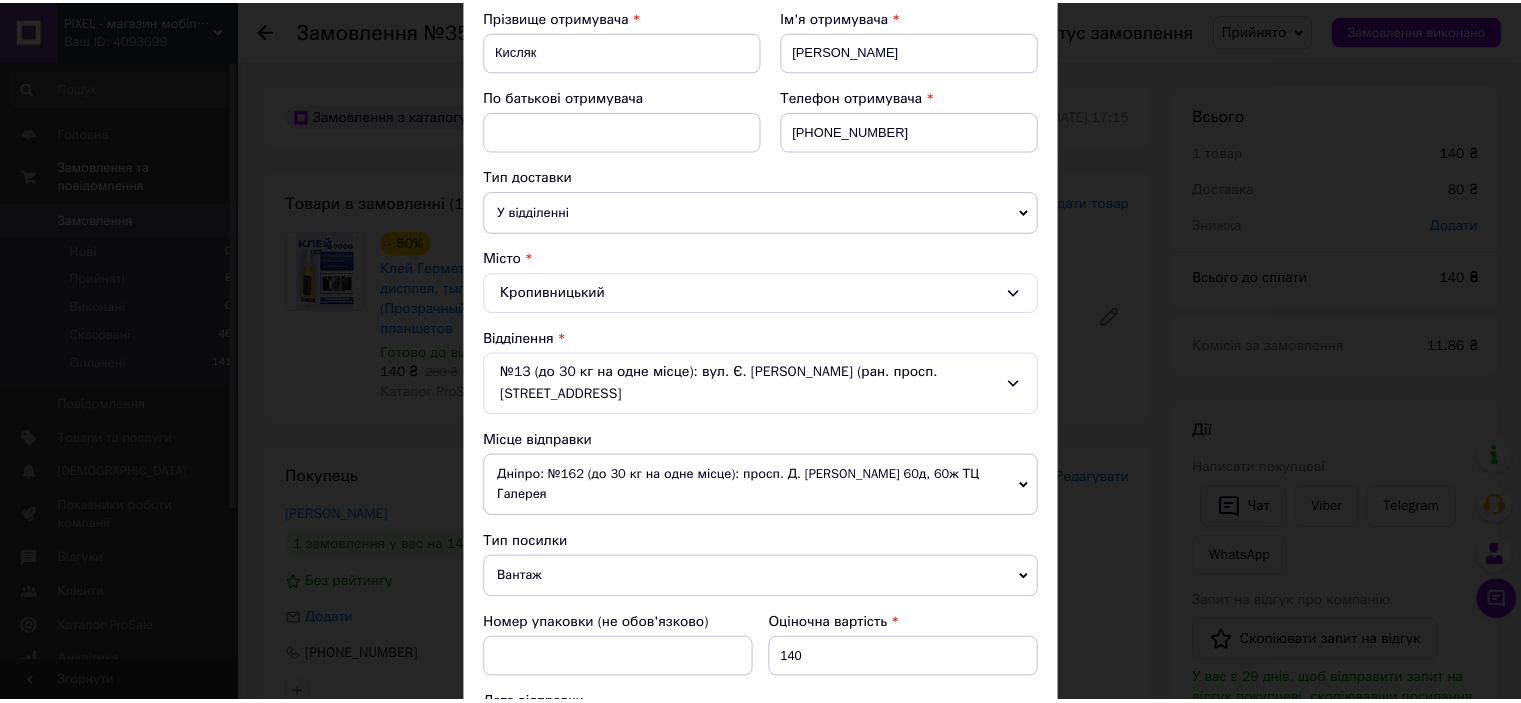 scroll, scrollTop: 720, scrollLeft: 0, axis: vertical 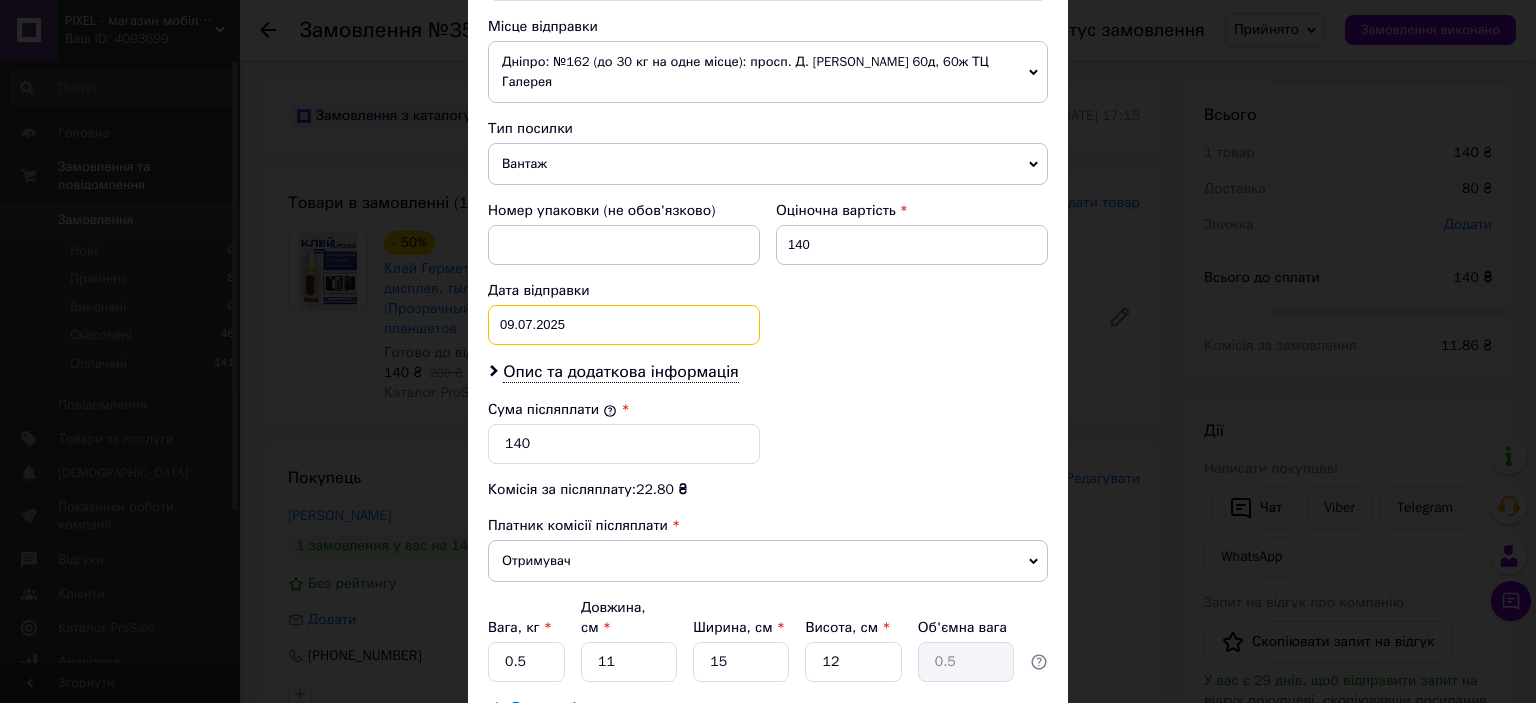 click on "09.07.2025 < 2025 > < Июль > Пн Вт Ср Чт Пт Сб Вс 30 1 2 3 4 5 6 7 8 9 10 11 12 13 14 15 16 17 18 19 20 21 22 23 24 25 26 27 28 29 30 31 1 2 3 4 5 6 7 8 9 10" at bounding box center (624, 325) 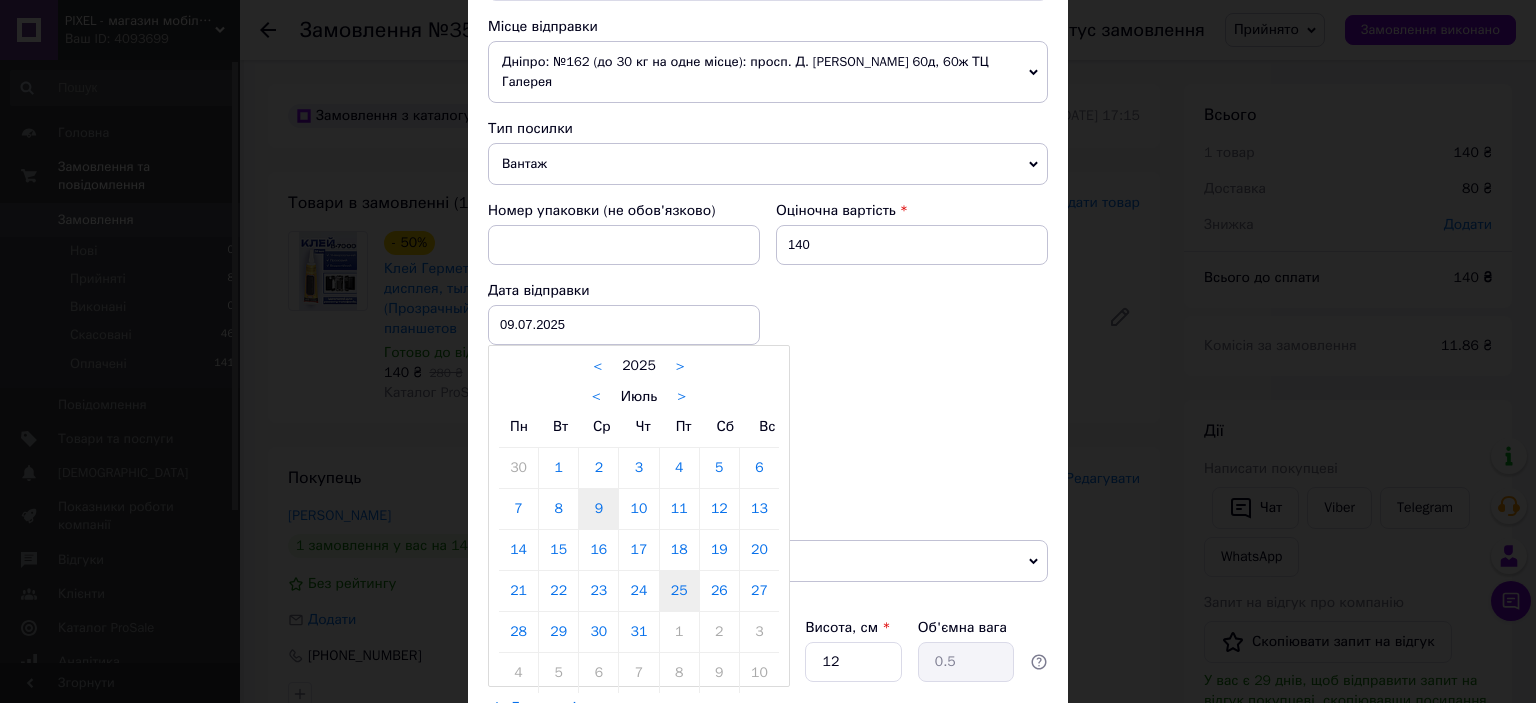 click on "25" at bounding box center (679, 591) 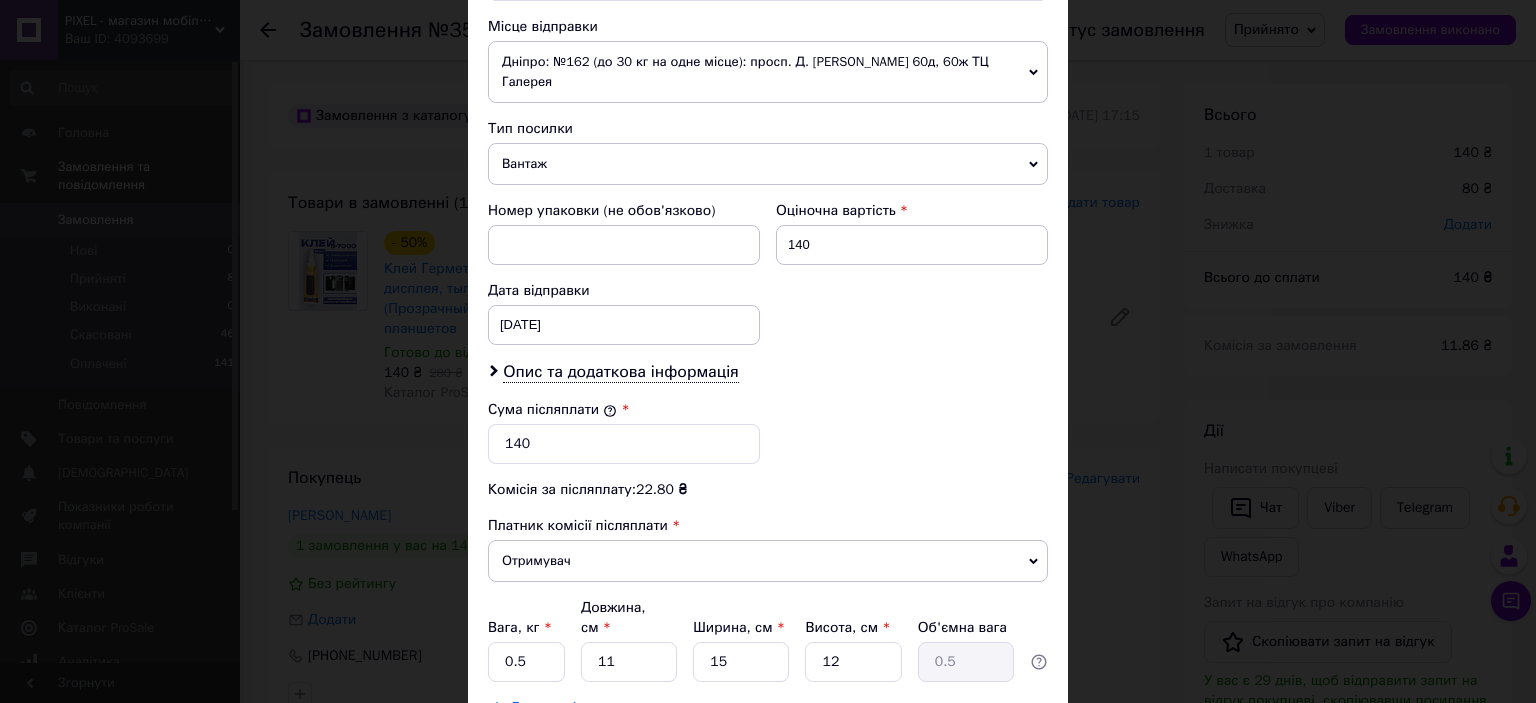 click on "Зберегти" at bounding box center (999, 758) 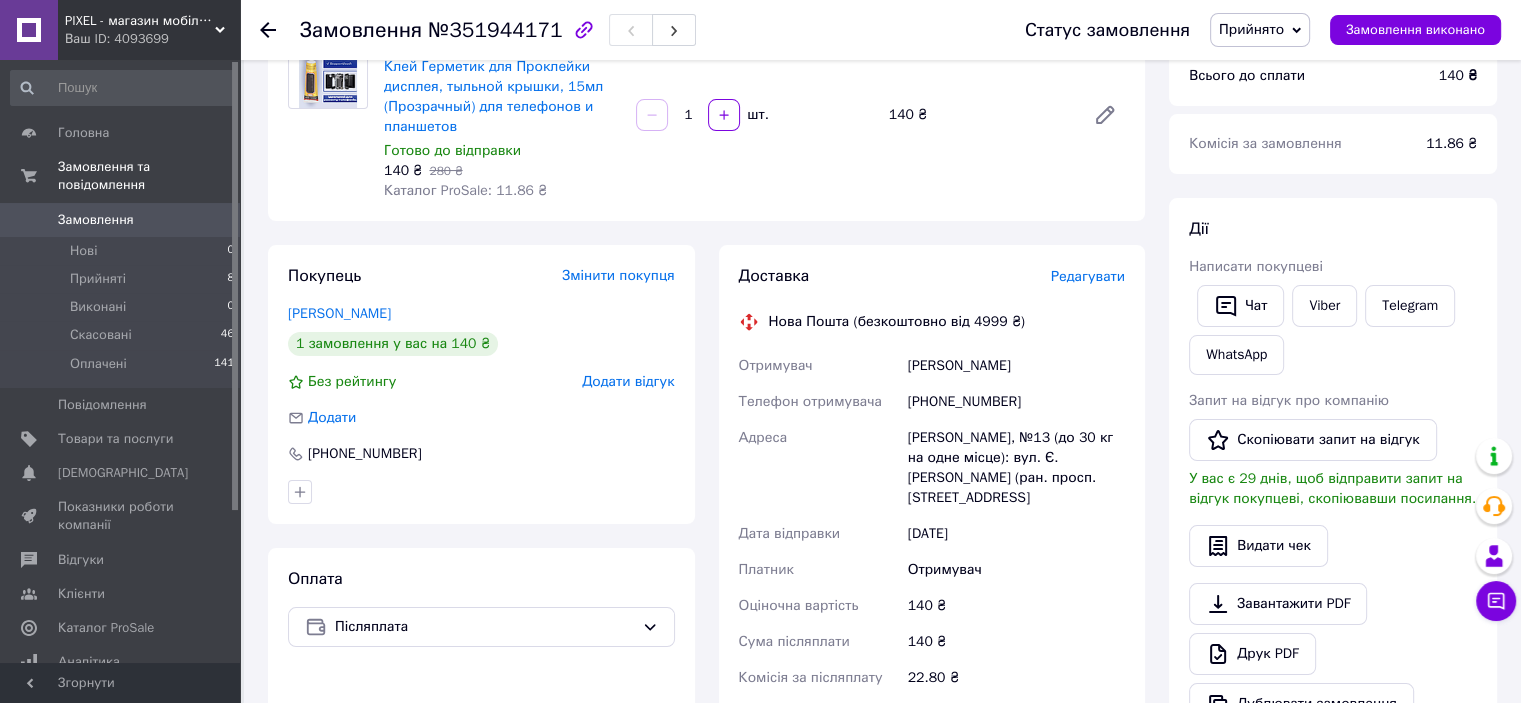 scroll, scrollTop: 480, scrollLeft: 0, axis: vertical 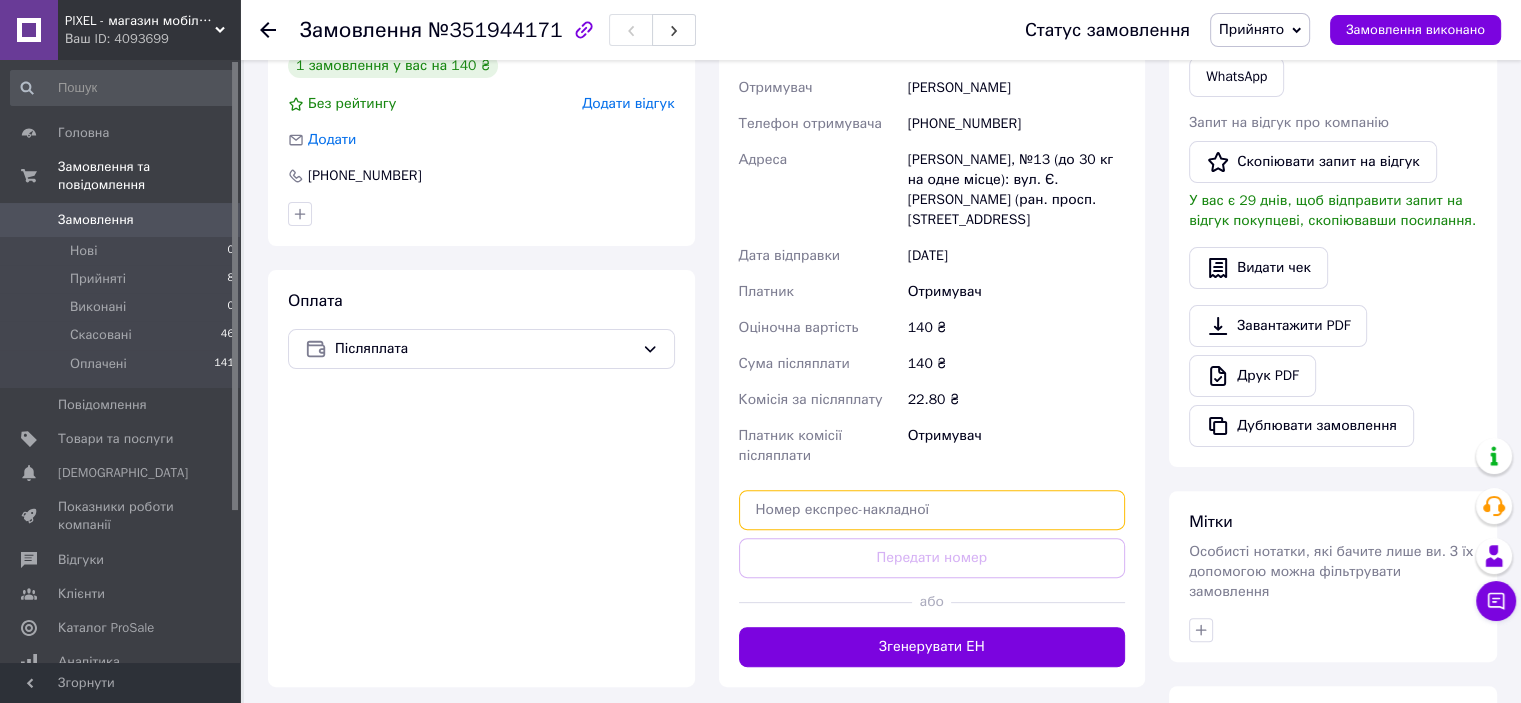 click at bounding box center (932, 510) 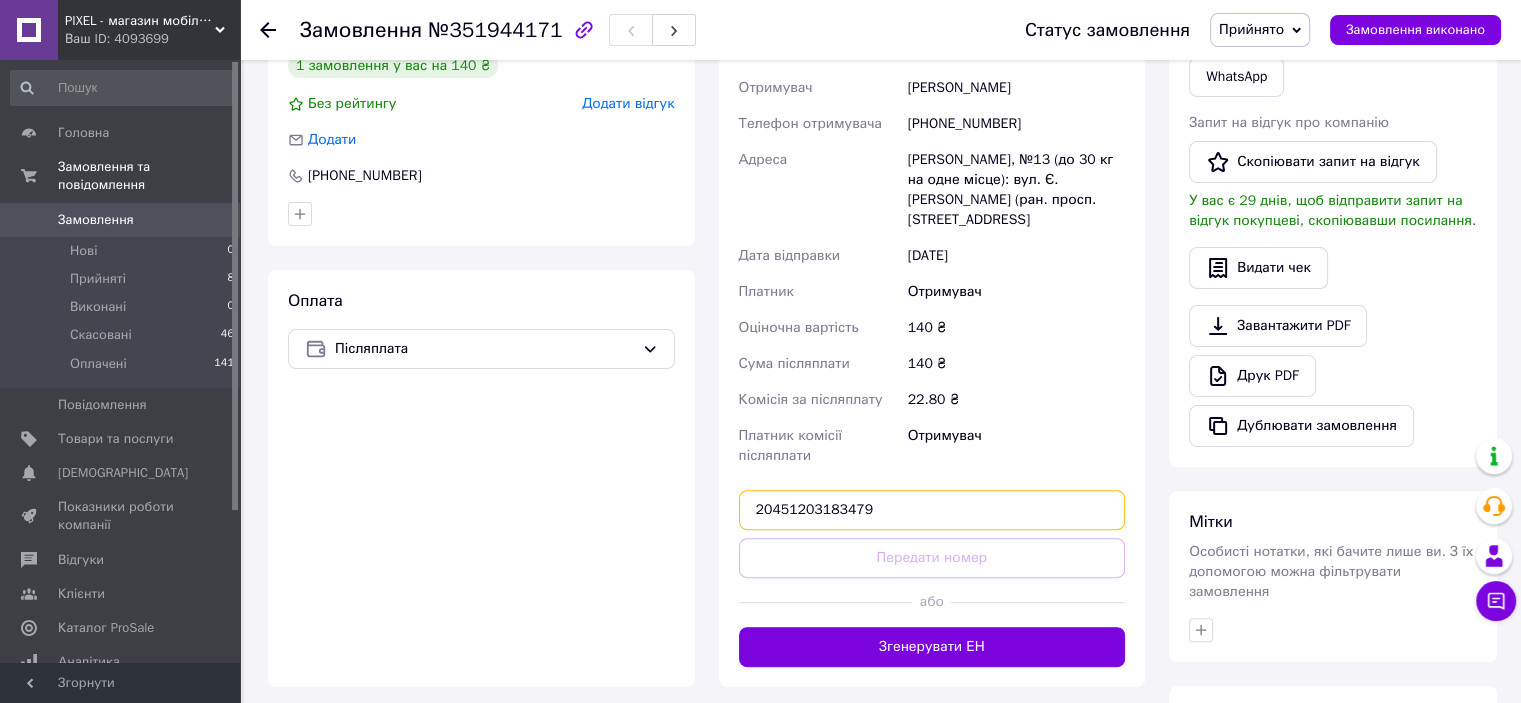 type on "20451203183479" 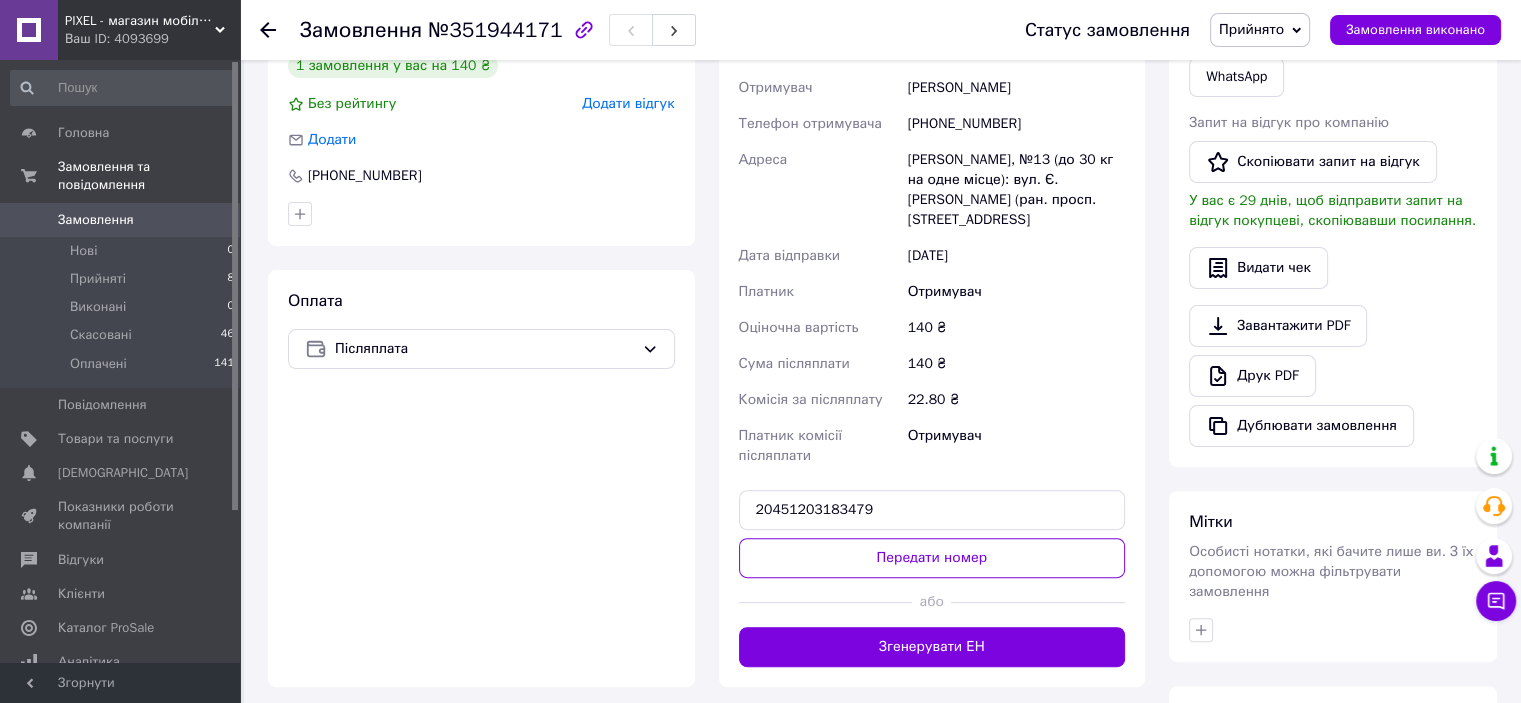 click on "Передати номер" at bounding box center [932, 558] 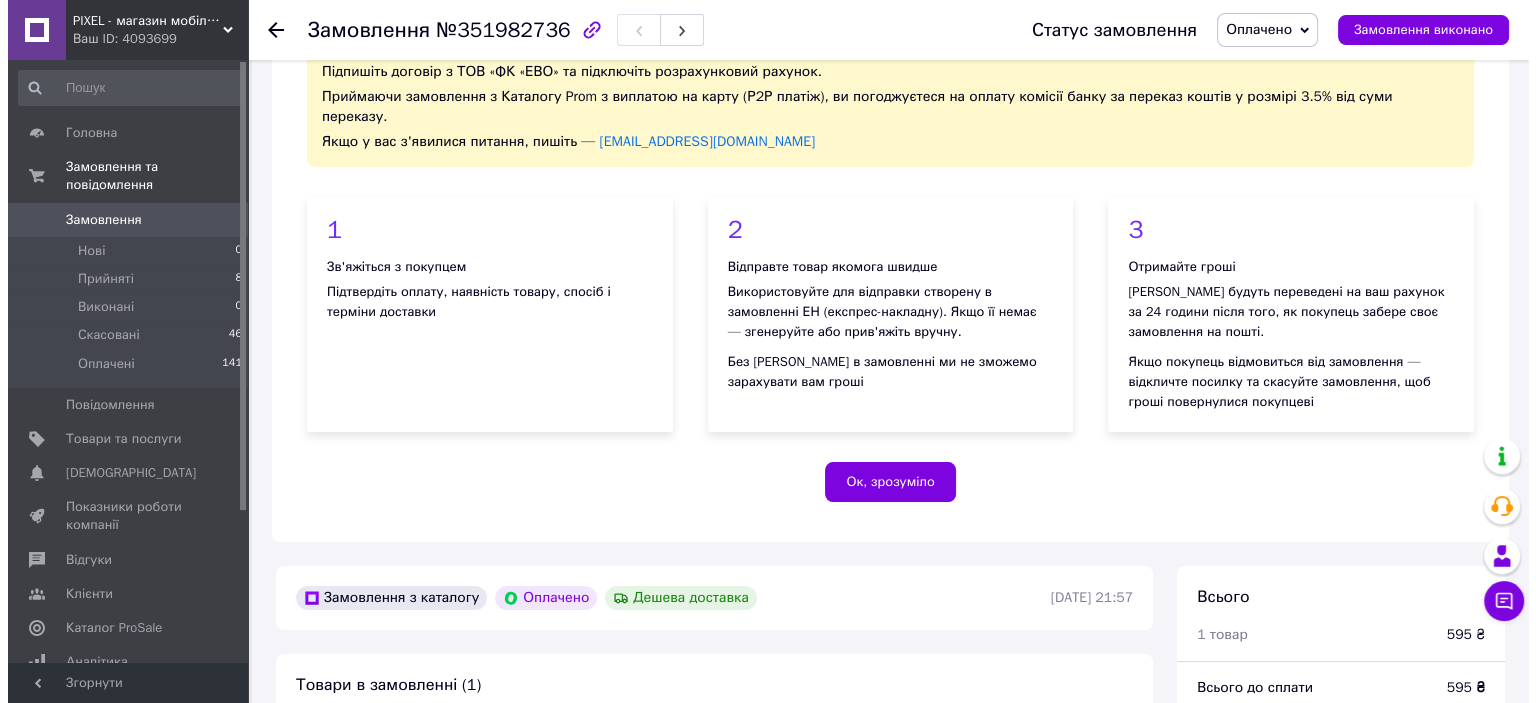 scroll, scrollTop: 720, scrollLeft: 0, axis: vertical 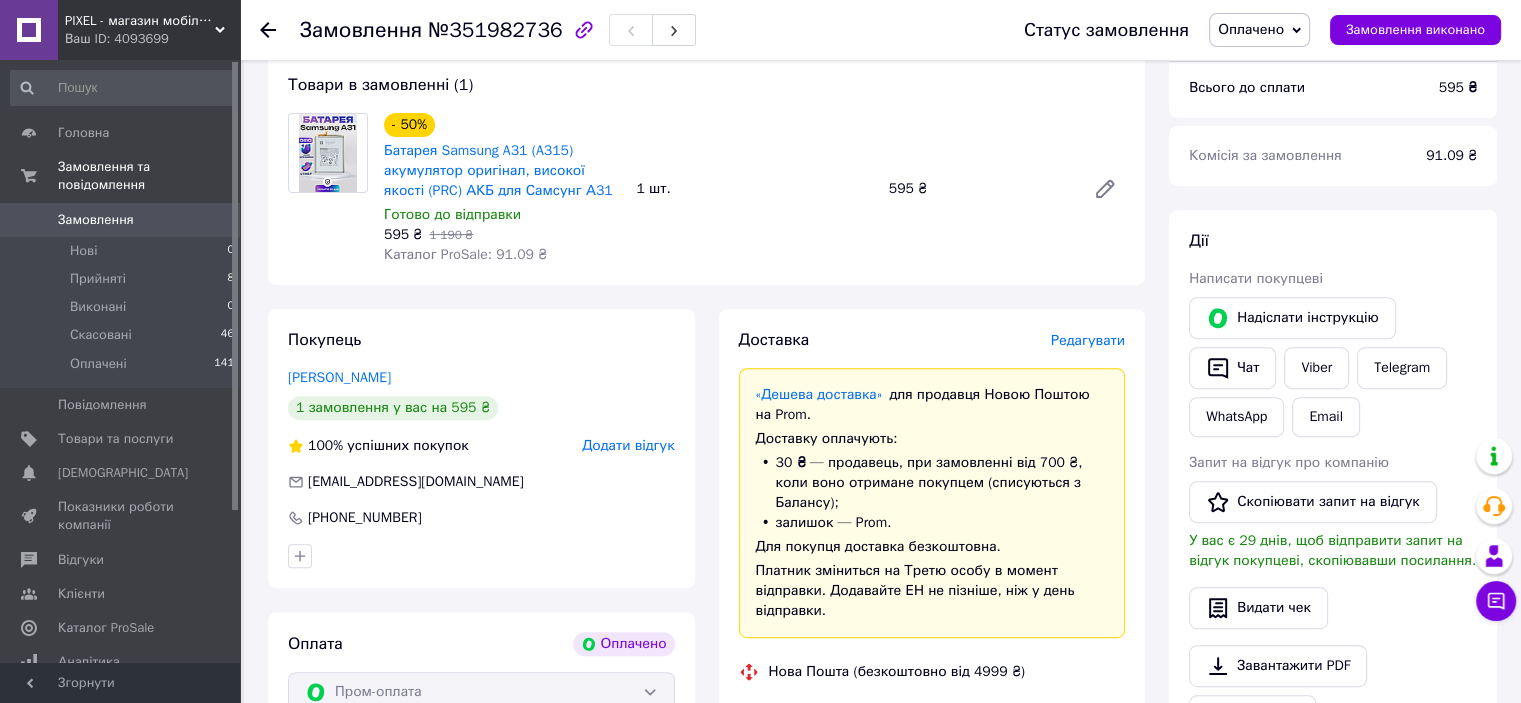 click on "Доставка Редагувати «Дешева доставка»   для продавця Новою Поштою на Prom. Доставку оплачують: 30 ₴   — продавець , при замовленні від 700 ₴, коли воно отримане покупцем (списуються з Балансу); залишок — Prom. Для покупця доставка безкоштовна. Платник зміниться на Третю особу в момент відправки. Додавайте ЕН не пізніше, ніж у день відправки. Нова Пошта (безкоштовно від 4999 ₴) Номер накладної 20451202680197 Статус відправлення Заплановано Отримувач Костик Богдан Телефон отримувача +380979344366 Адреса Дата відправки 09.07.2025 Платник Третя особа Оціночна вартість 595 ₴ Платник" at bounding box center (932, 727) 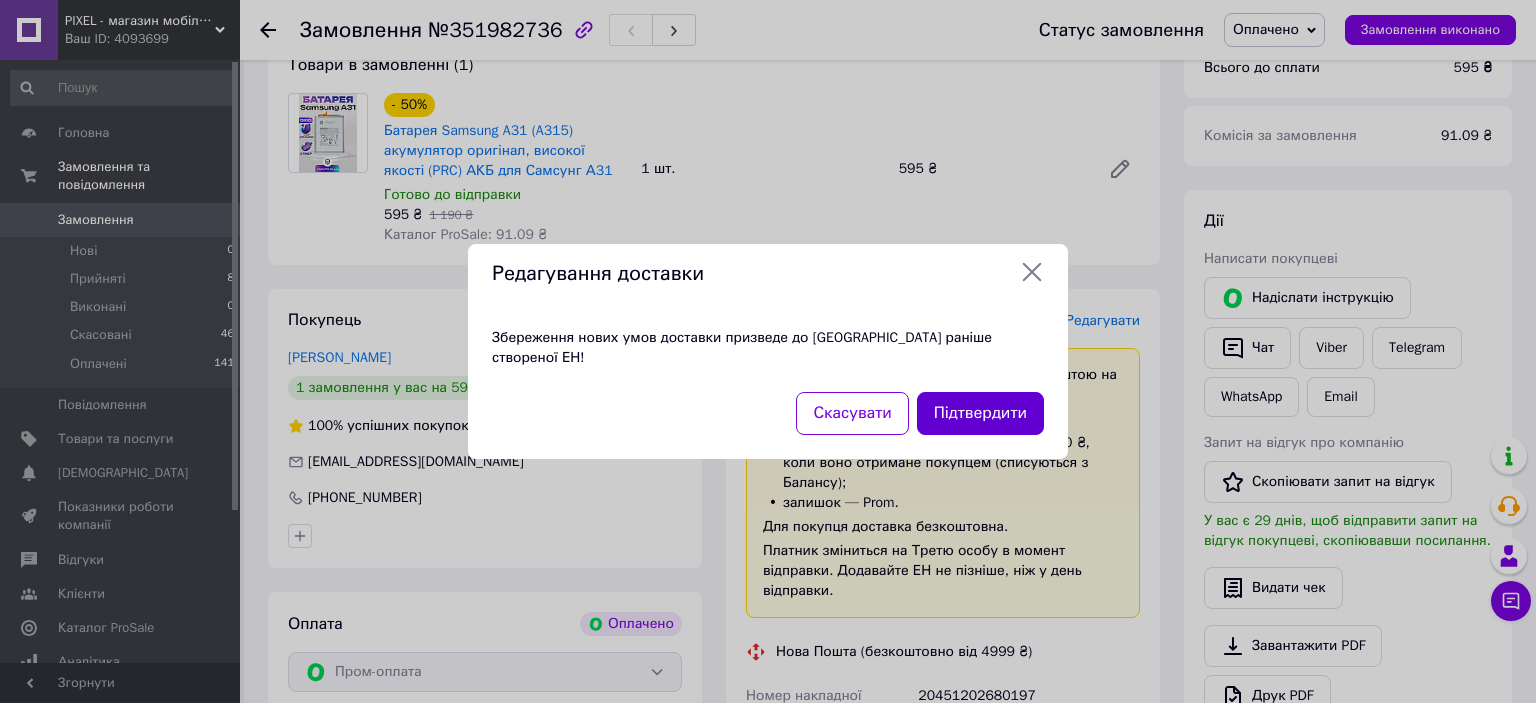 click on "Підтвердити" at bounding box center [980, 413] 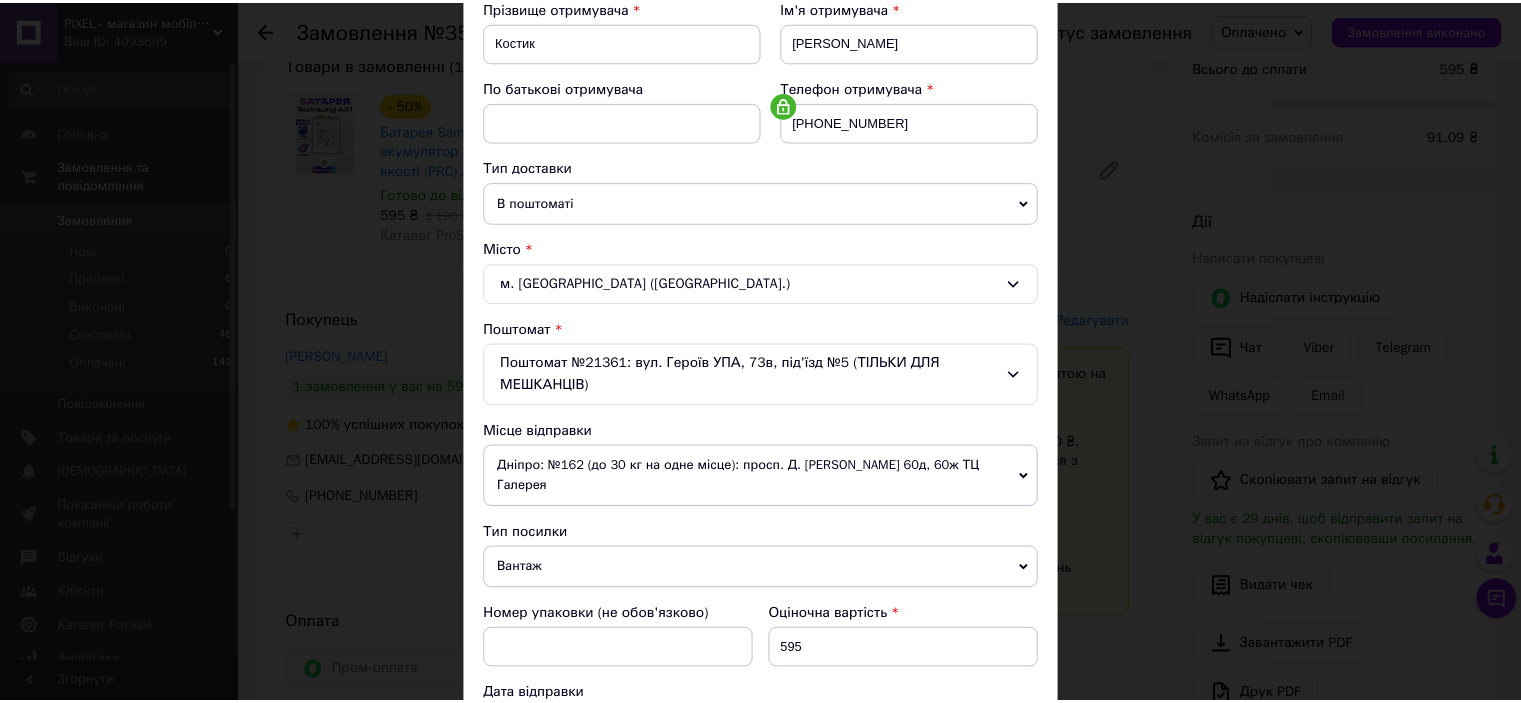 scroll, scrollTop: 619, scrollLeft: 0, axis: vertical 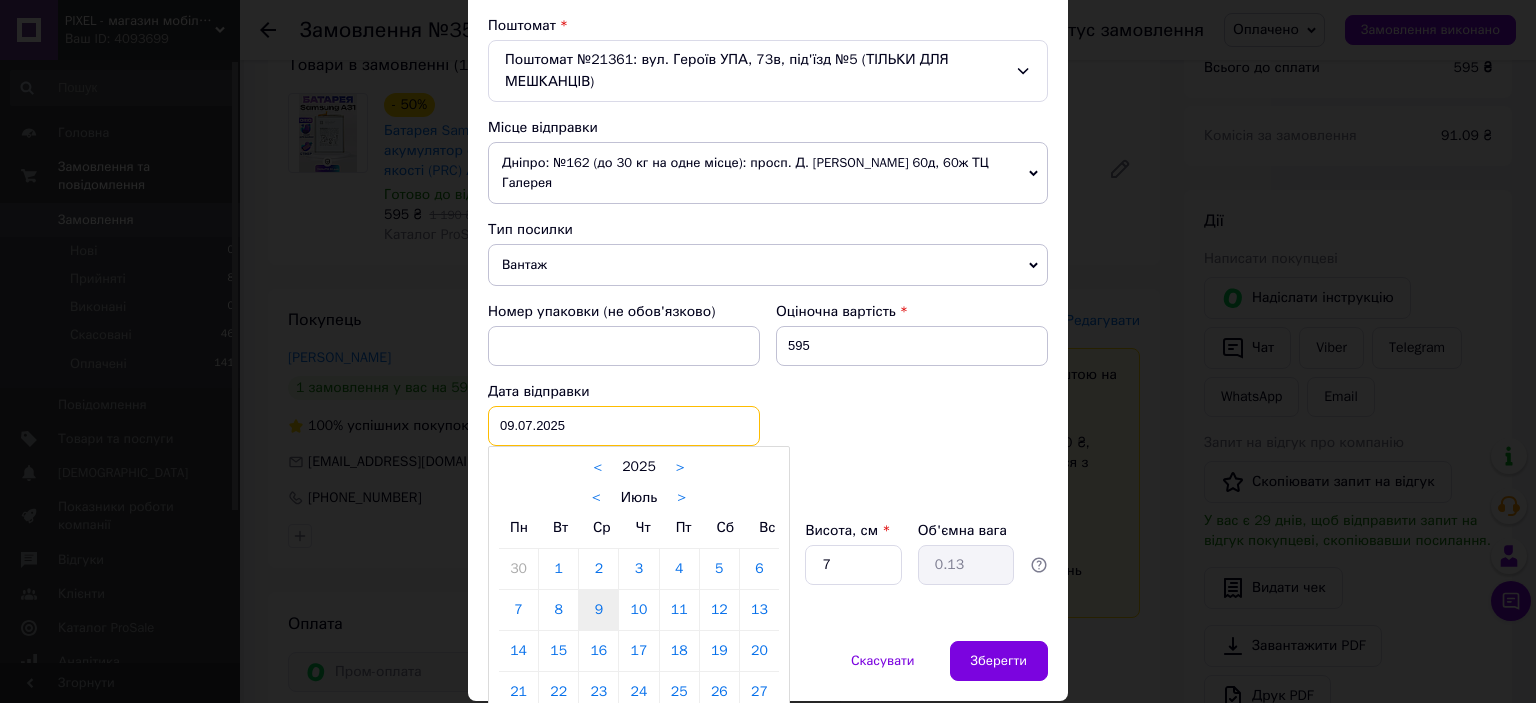 click on "09.07.2025 < 2025 > < Июль > Пн Вт Ср Чт Пт Сб Вс 30 1 2 3 4 5 6 7 8 9 10 11 12 13 14 15 16 17 18 19 20 21 22 23 24 25 26 27 28 29 30 31 1 2 3 4 5 6 7 8 9 10" at bounding box center (624, 426) 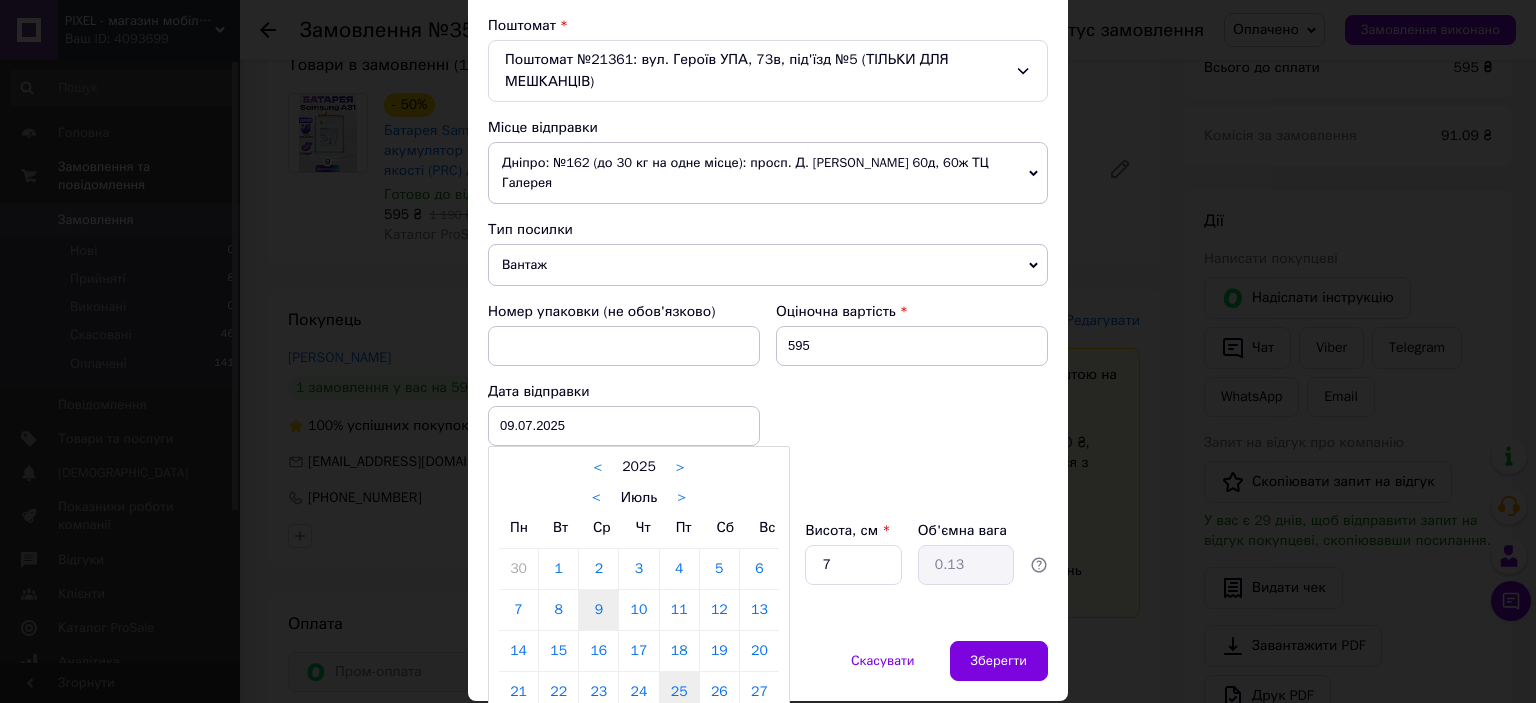 click on "25" at bounding box center (679, 692) 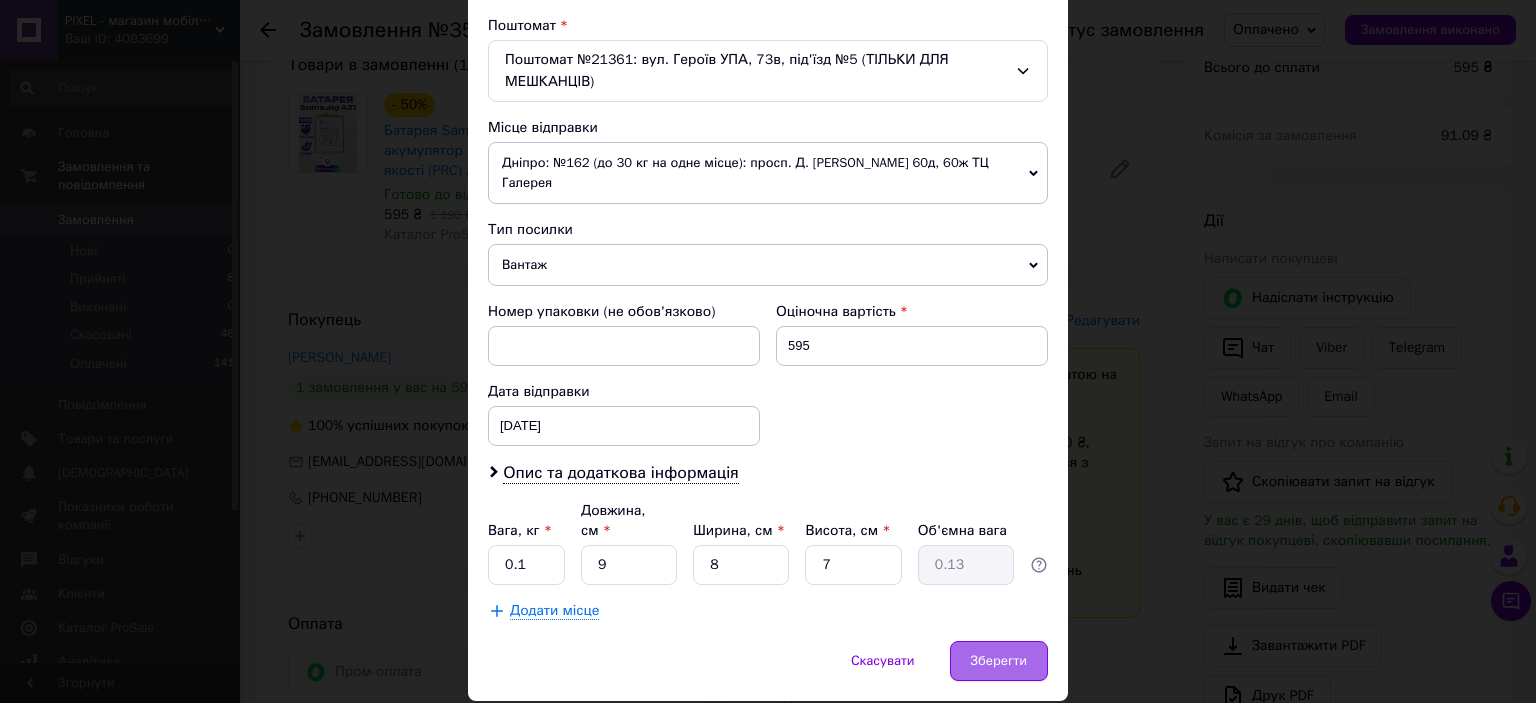 click on "Зберегти" at bounding box center [999, 661] 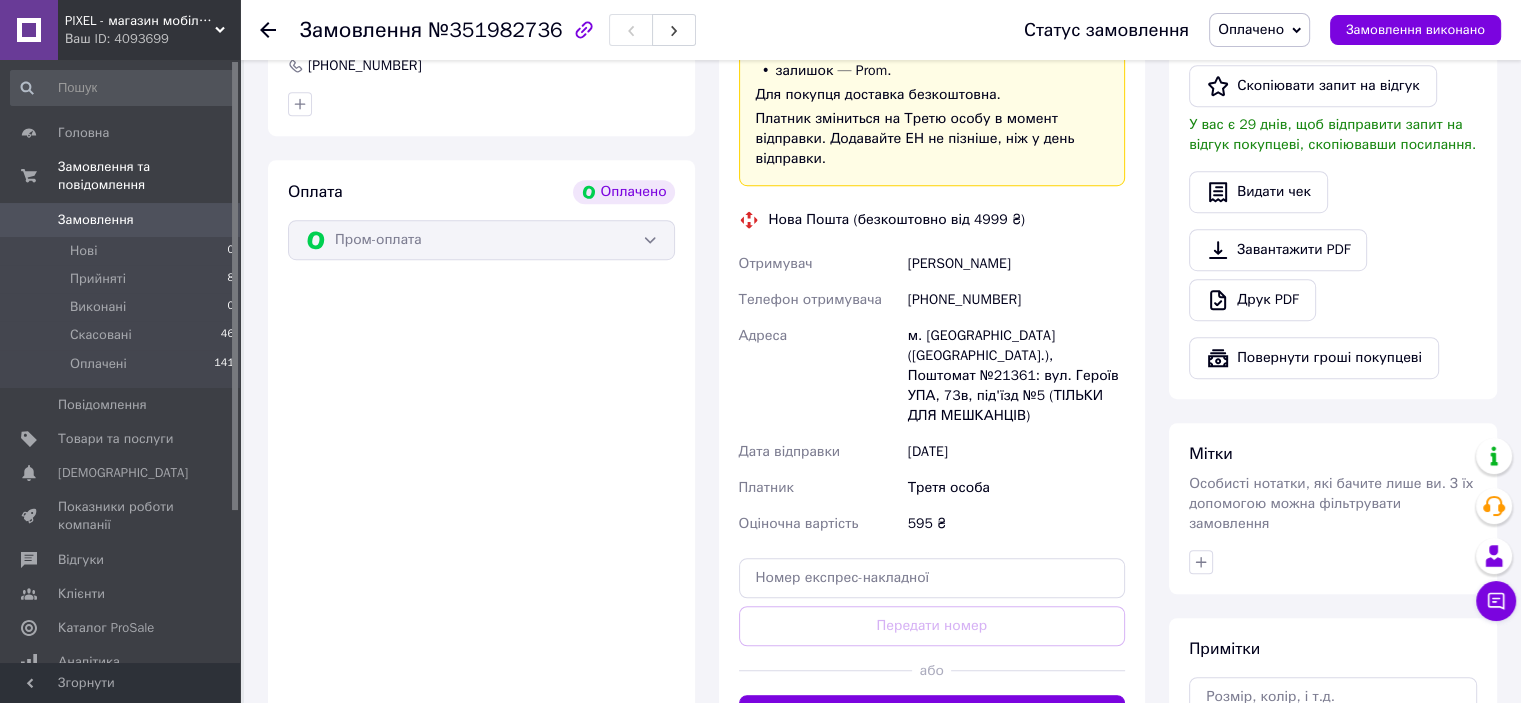 scroll, scrollTop: 1200, scrollLeft: 0, axis: vertical 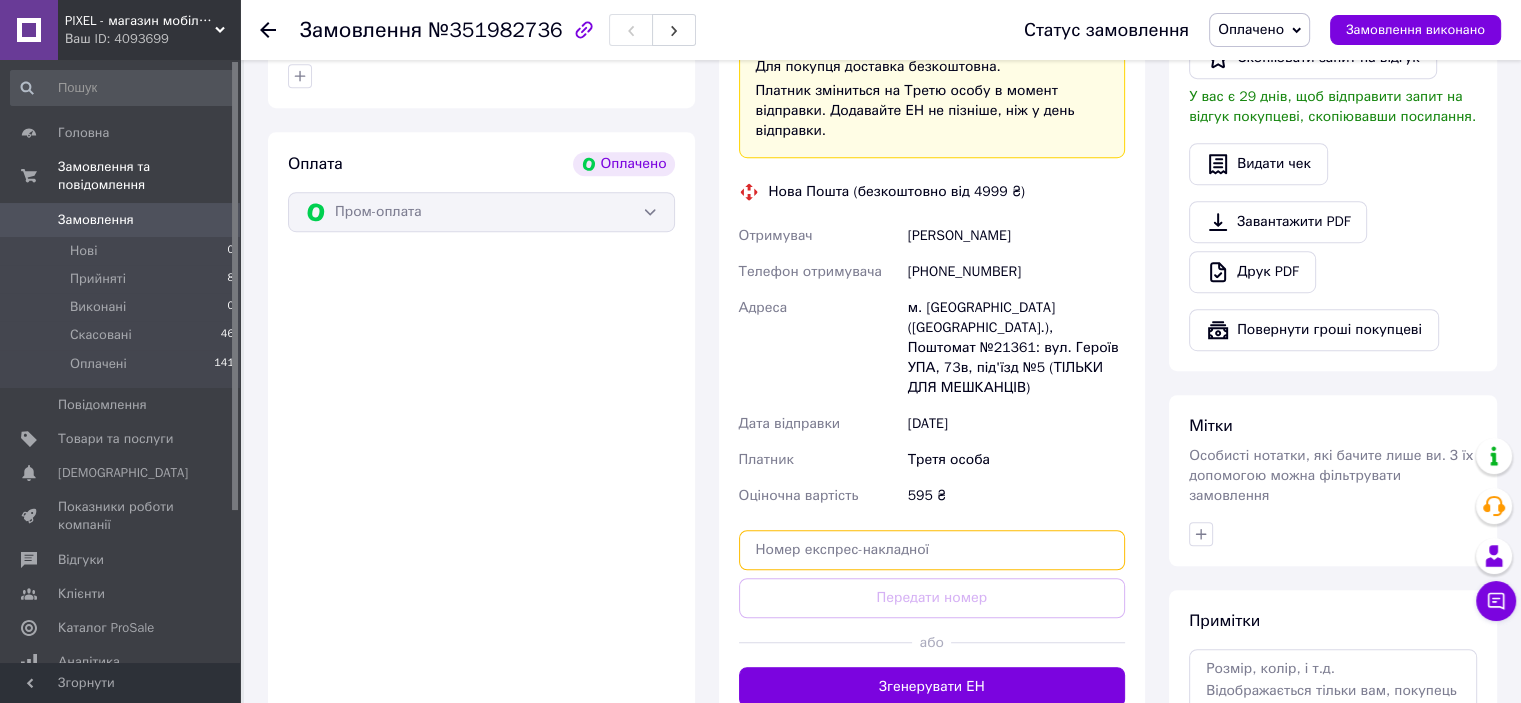 click at bounding box center [932, 550] 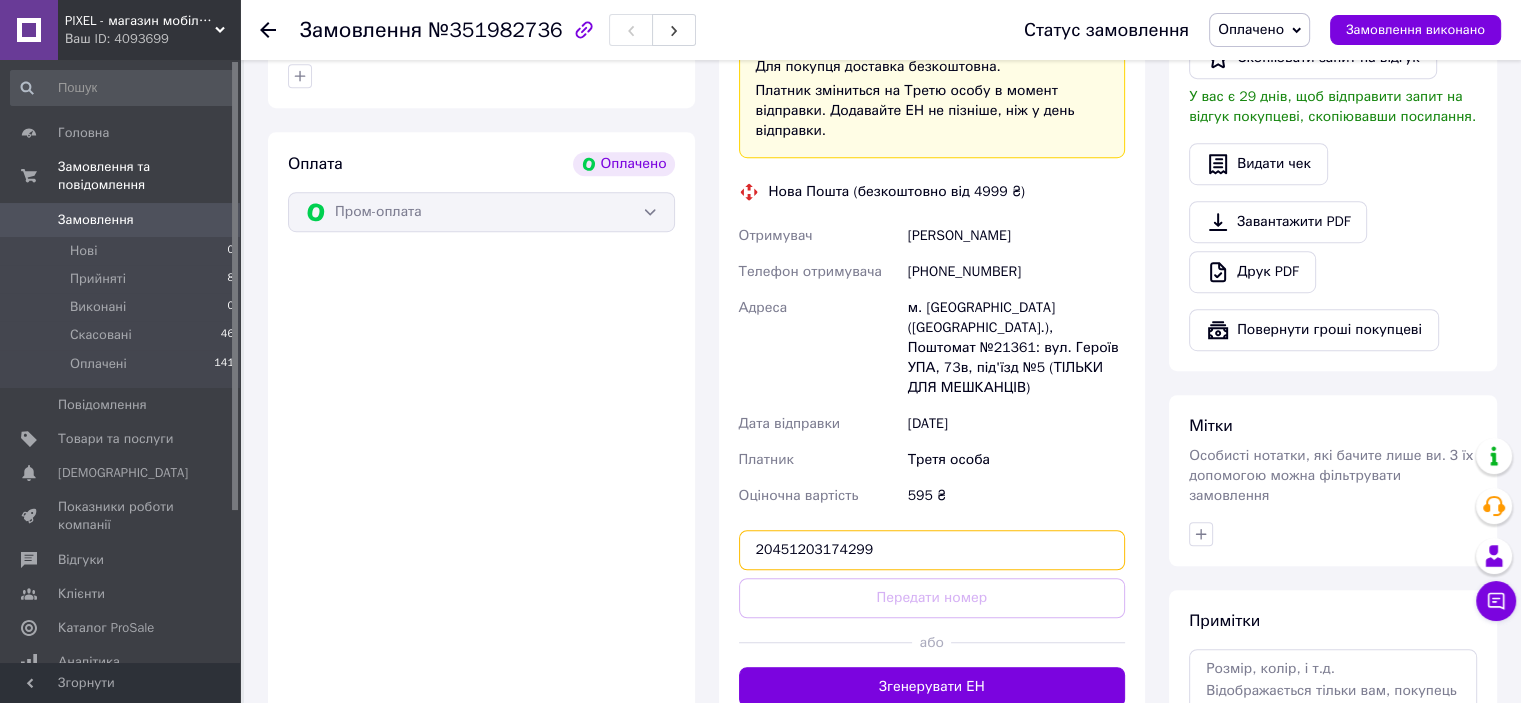 type on "20451203174299" 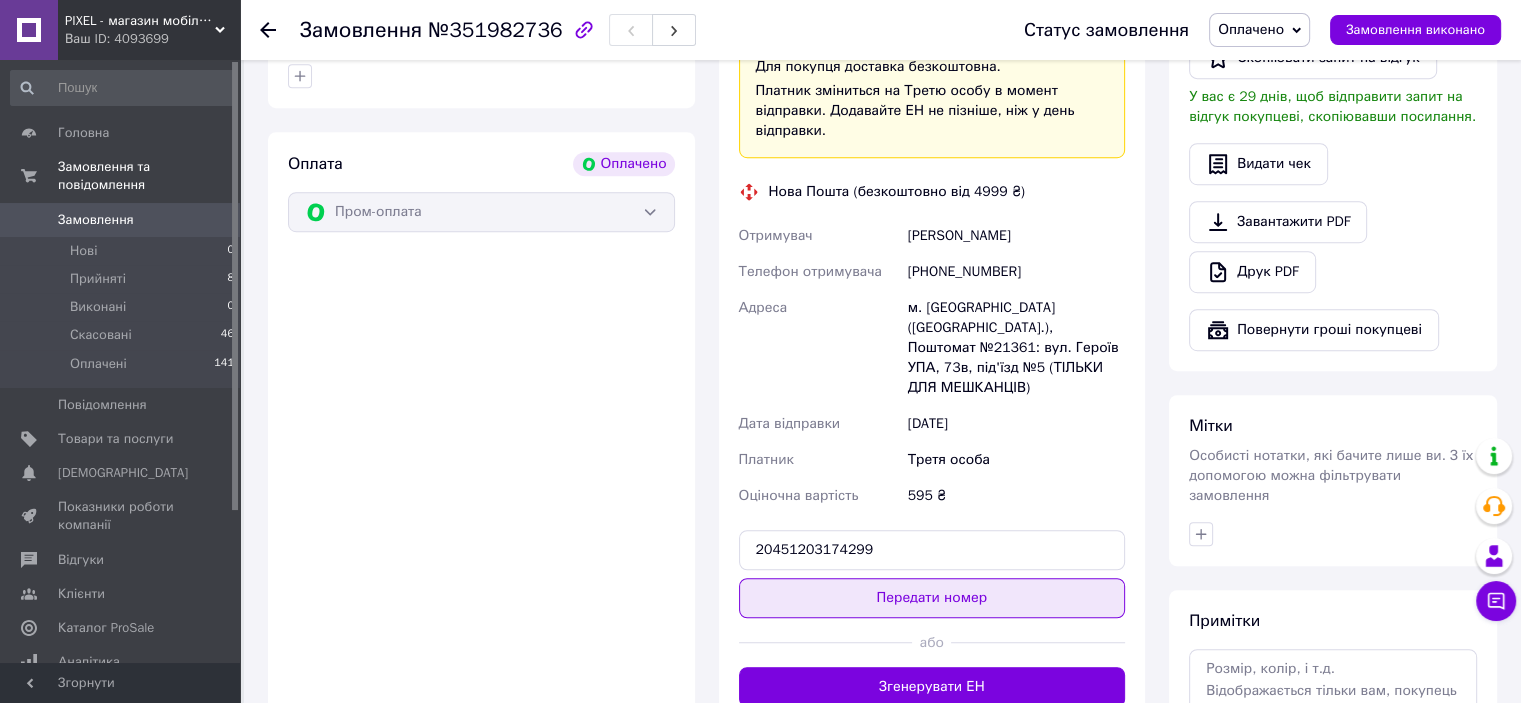 click on "Передати номер" at bounding box center [932, 598] 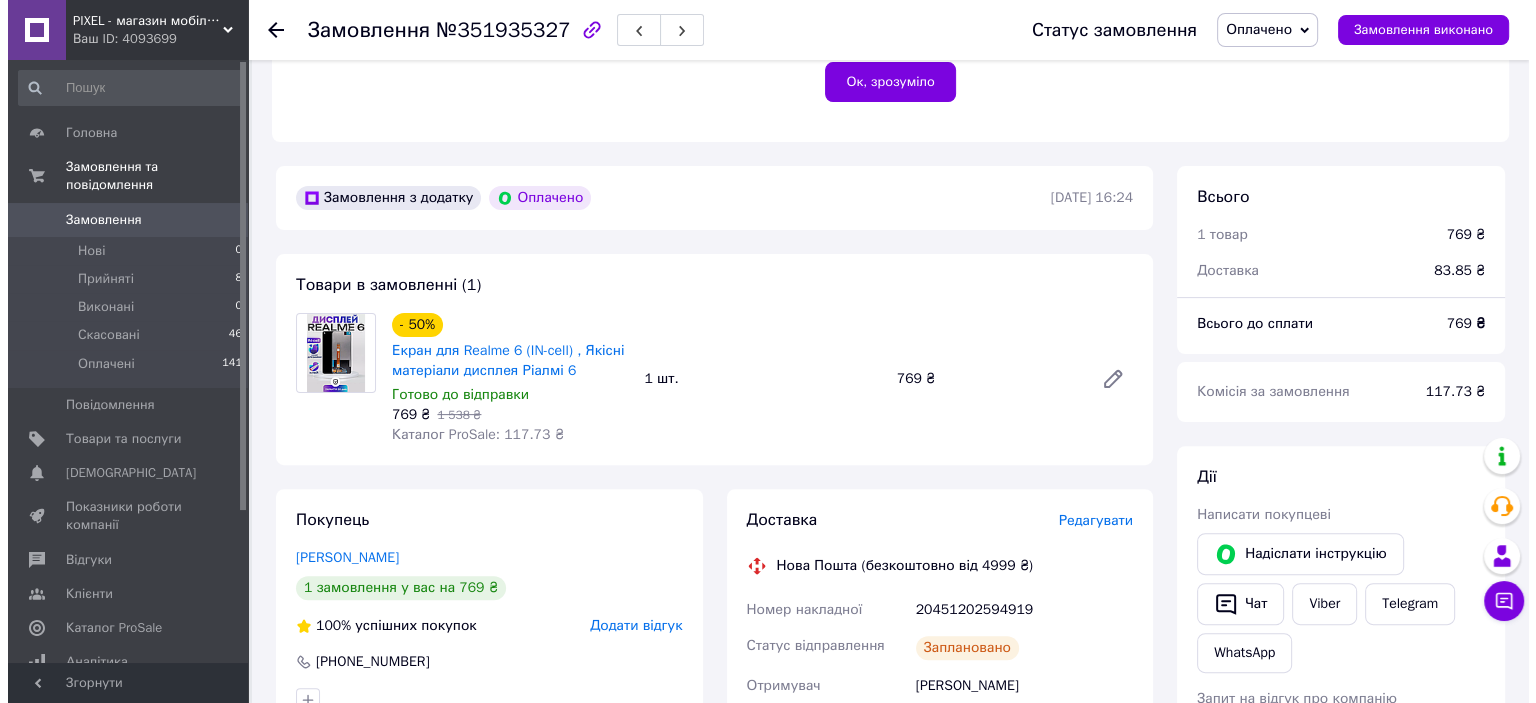 scroll, scrollTop: 720, scrollLeft: 0, axis: vertical 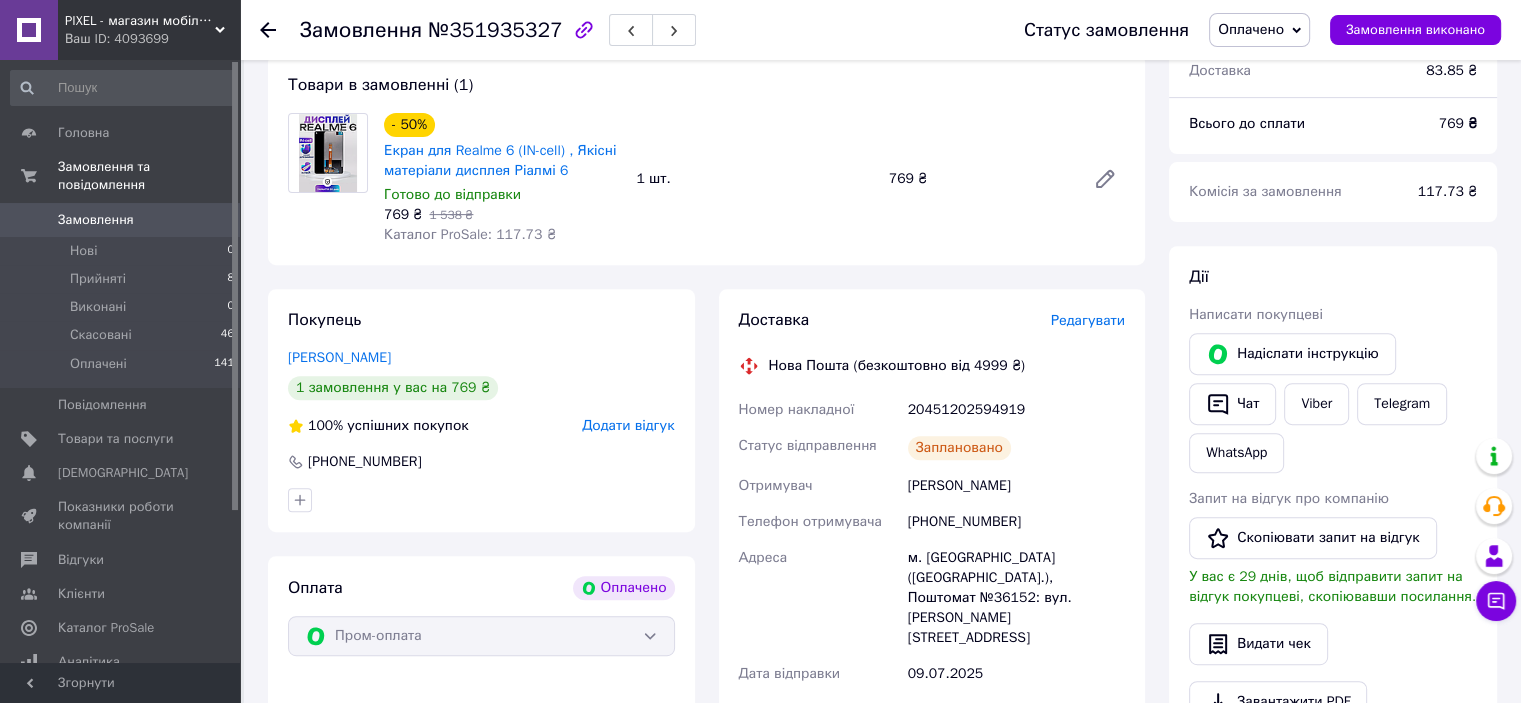click on "Редагувати" at bounding box center (1088, 320) 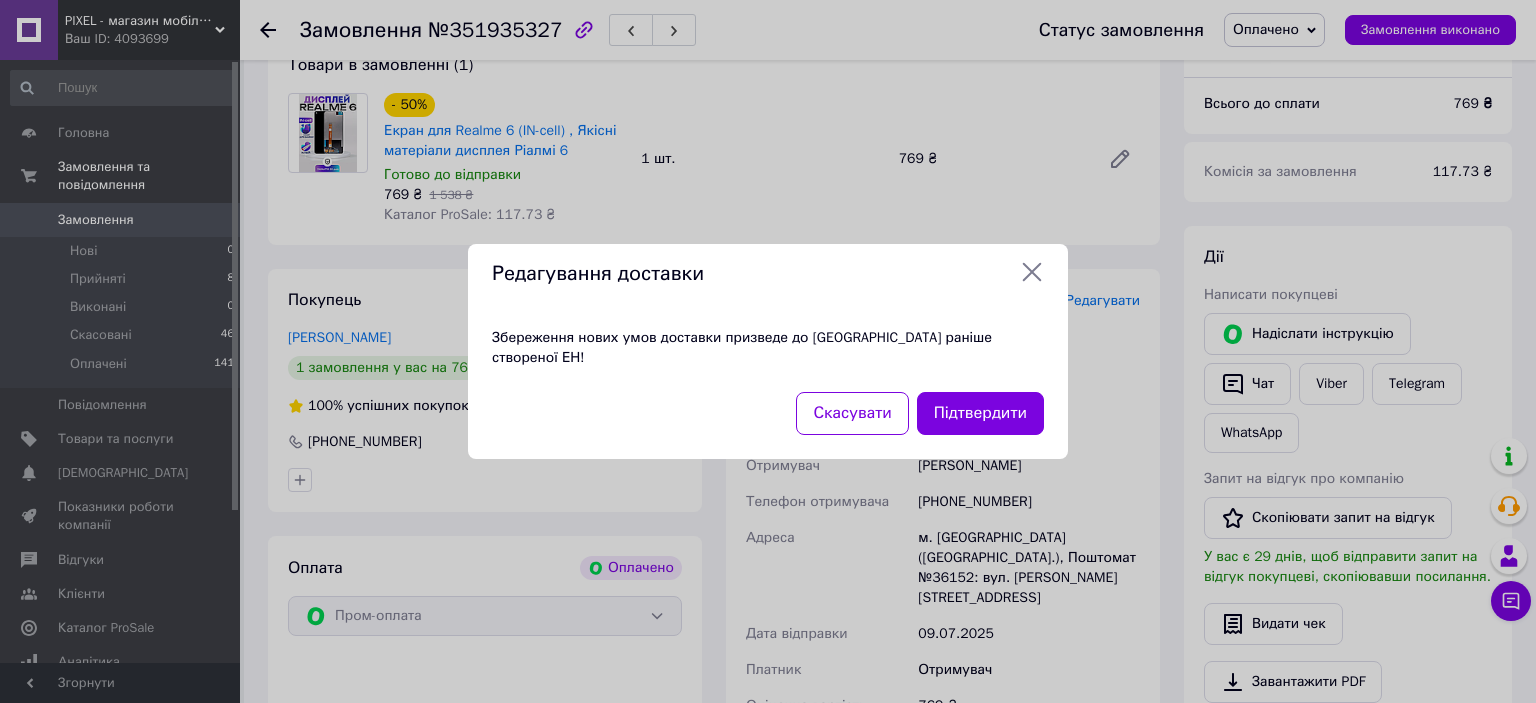 click on "Скасувати Підтвердити" at bounding box center (768, 425) 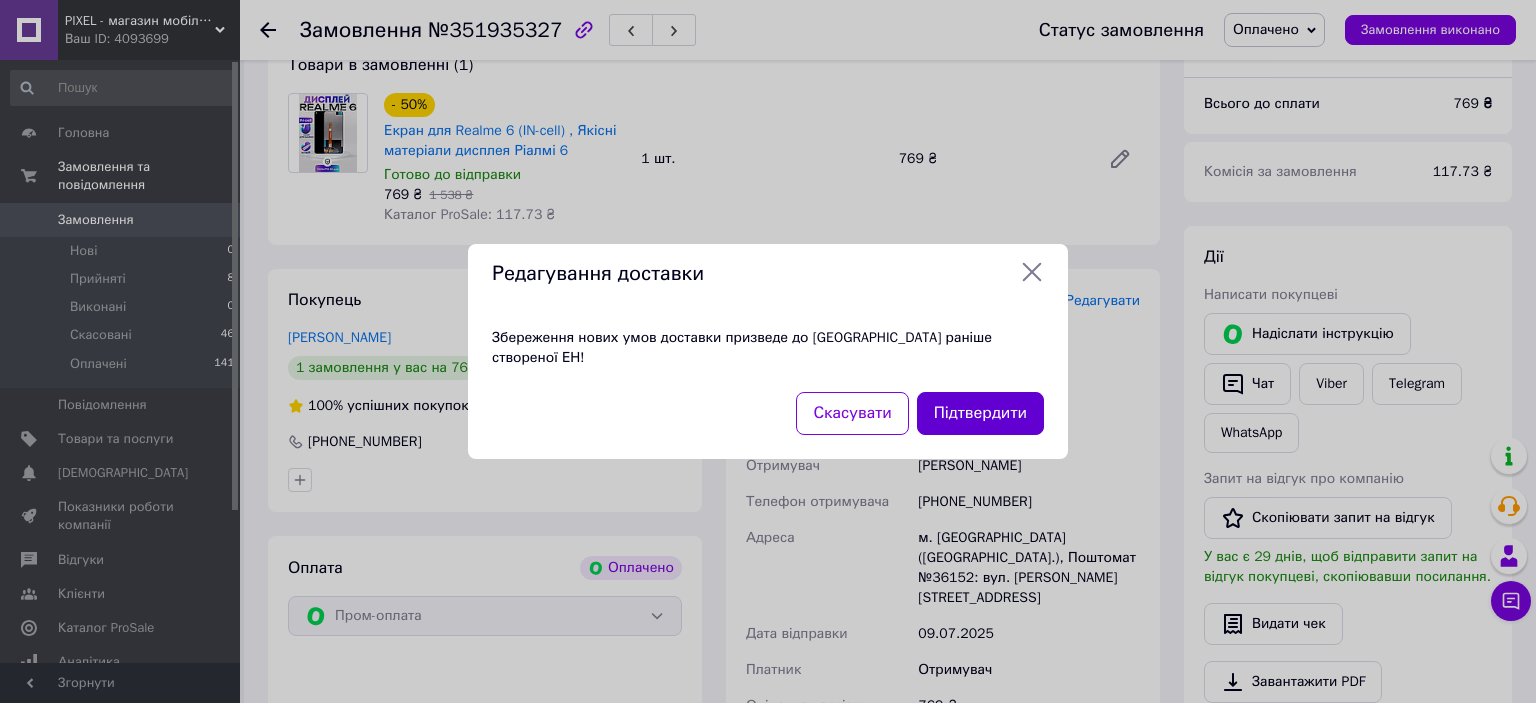 click on "Підтвердити" at bounding box center (980, 413) 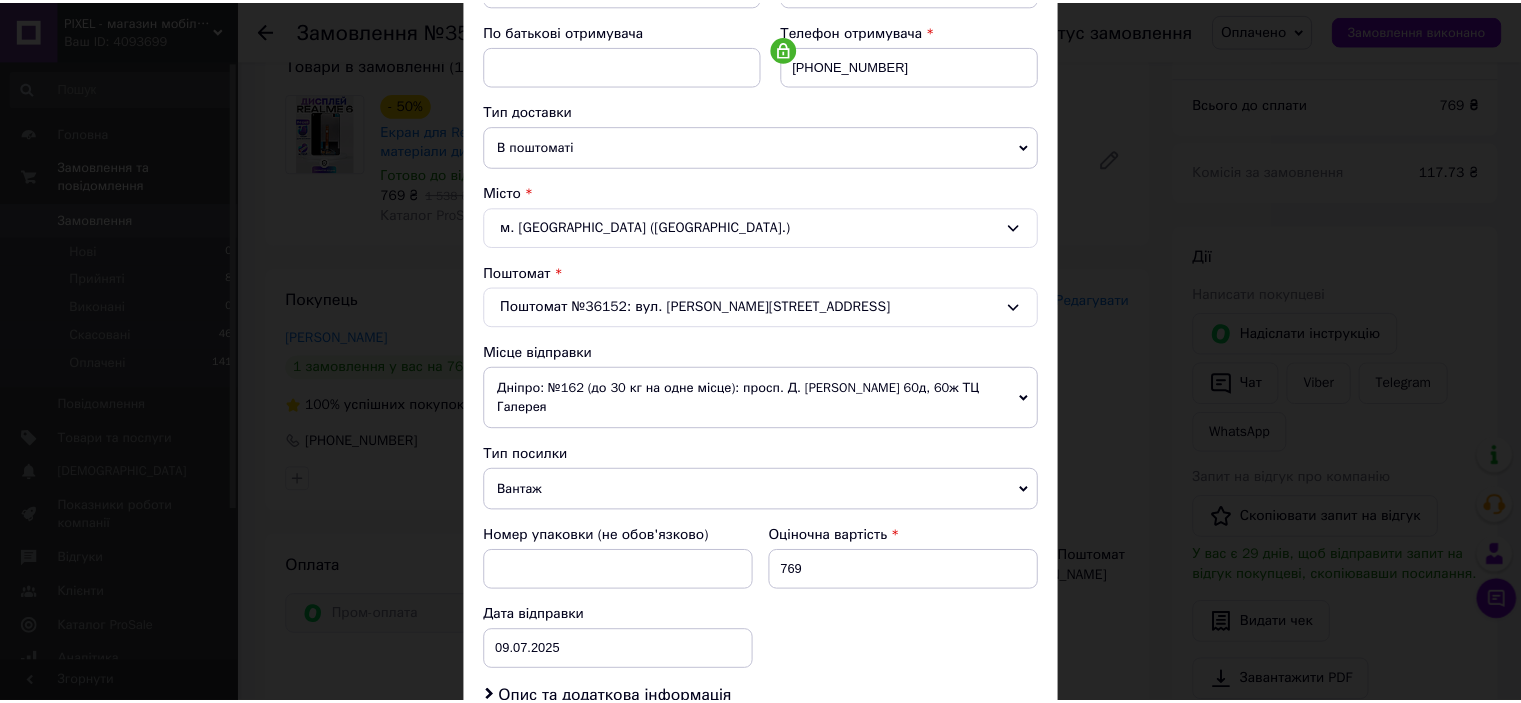 scroll, scrollTop: 619, scrollLeft: 0, axis: vertical 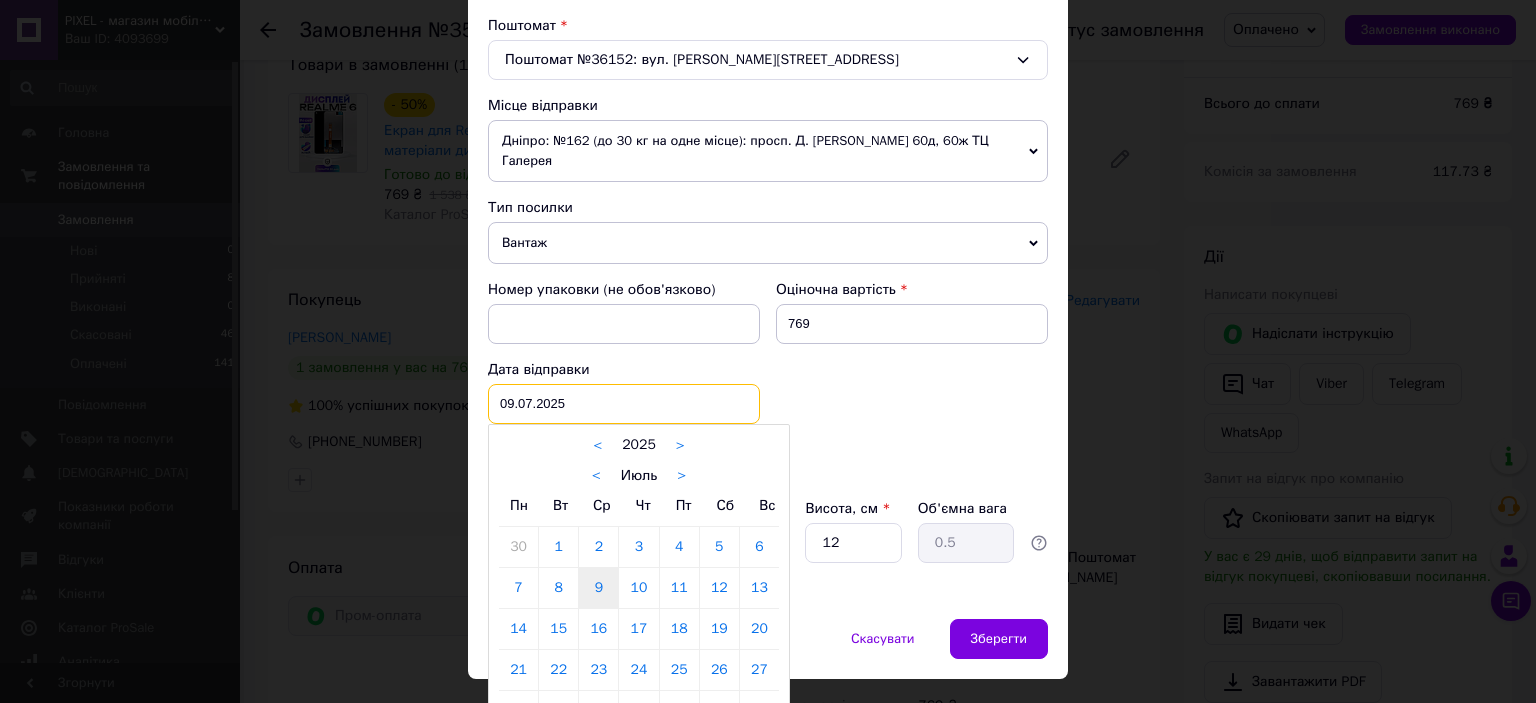 click on "09.07.2025 < 2025 > < Июль > Пн Вт Ср Чт Пт Сб Вс 30 1 2 3 4 5 6 7 8 9 10 11 12 13 14 15 16 17 18 19 20 21 22 23 24 25 26 27 28 29 30 31 1 2 3 4 5 6 7 8 9 10" at bounding box center [624, 404] 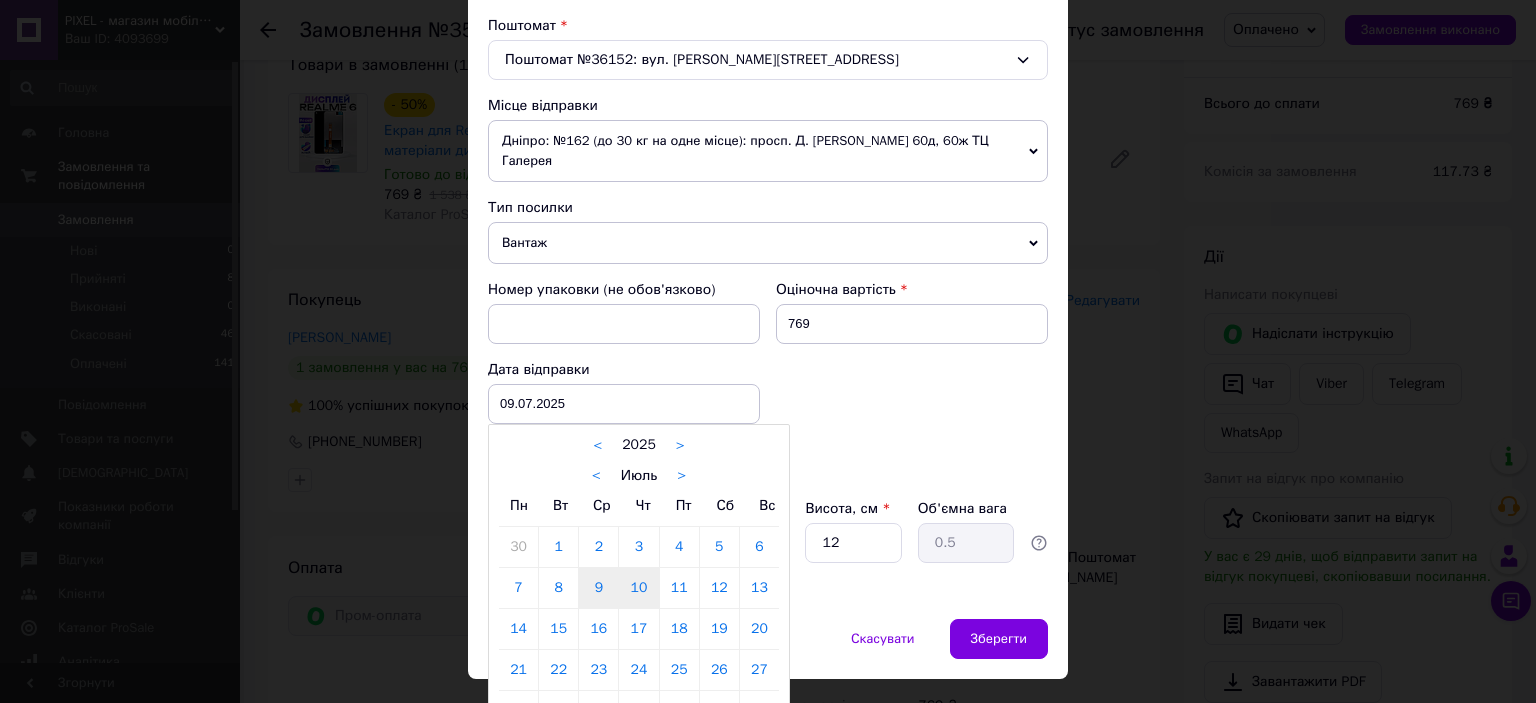 click on "10" at bounding box center (638, 588) 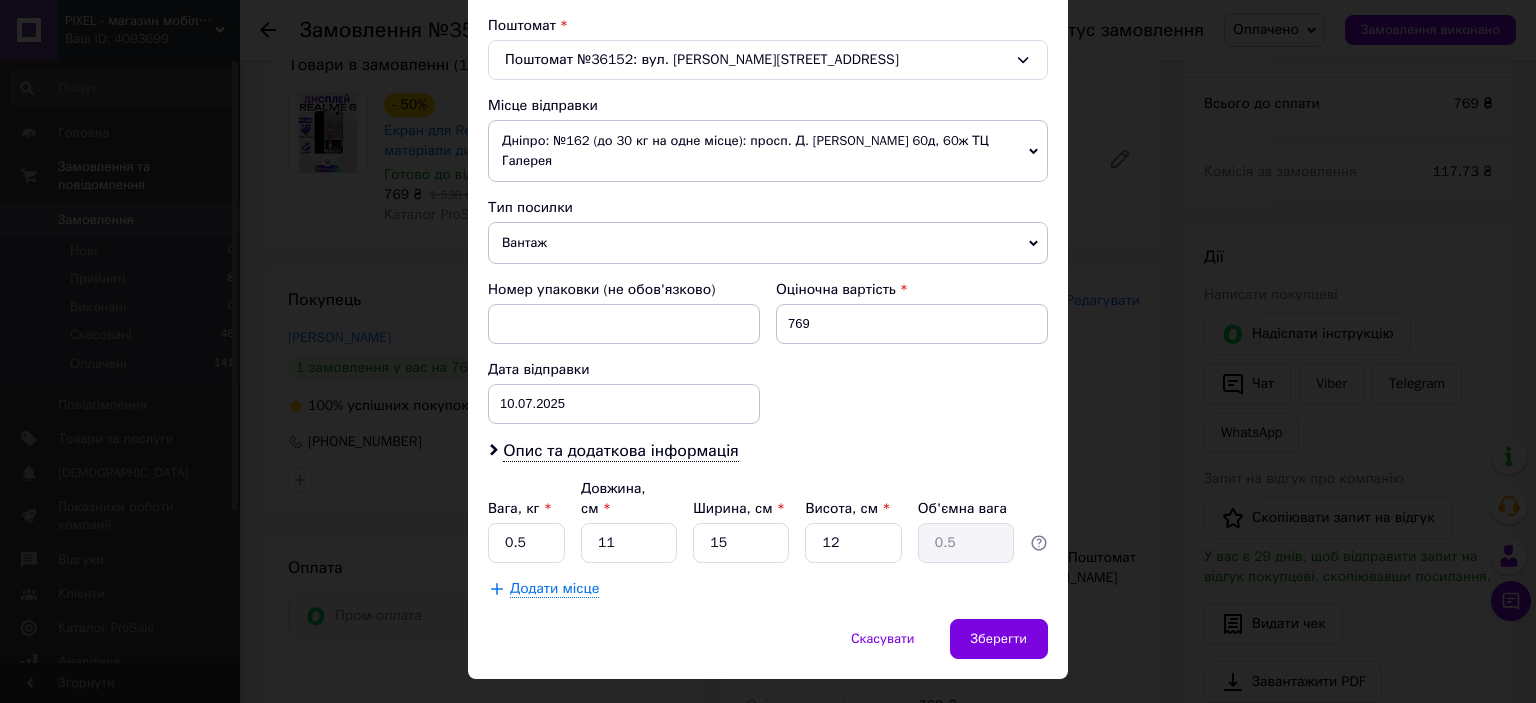 click on "Скасувати   Зберегти" at bounding box center [768, 649] 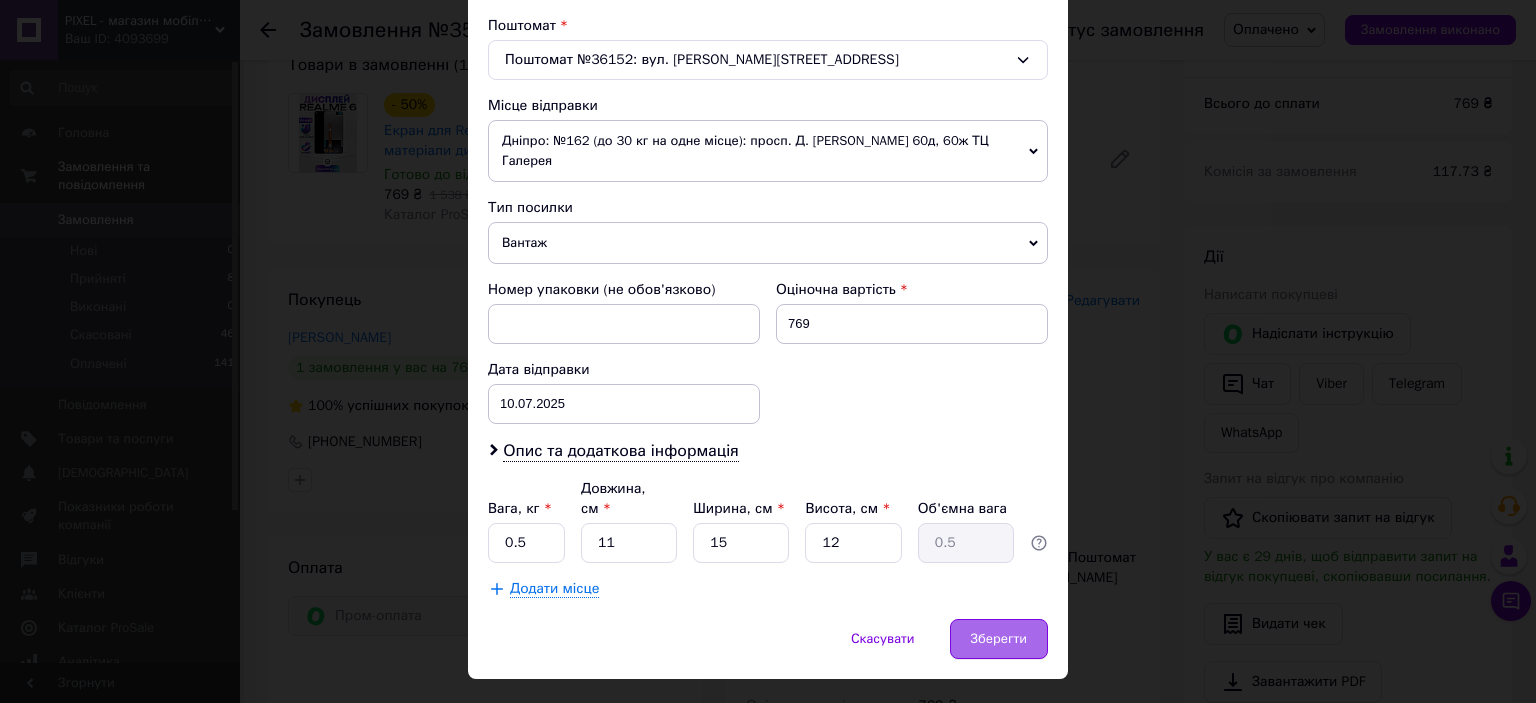 click on "Зберегти" at bounding box center [999, 639] 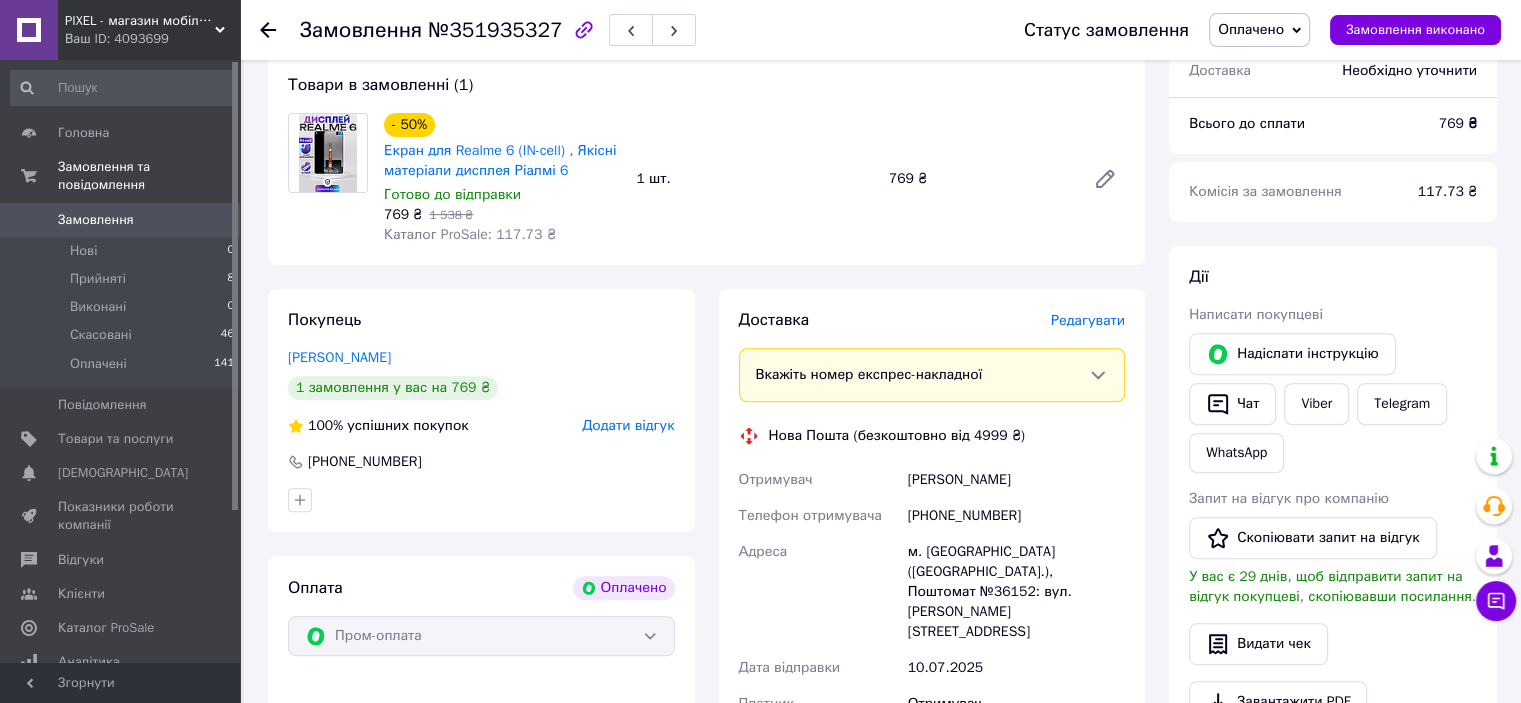 scroll, scrollTop: 1200, scrollLeft: 0, axis: vertical 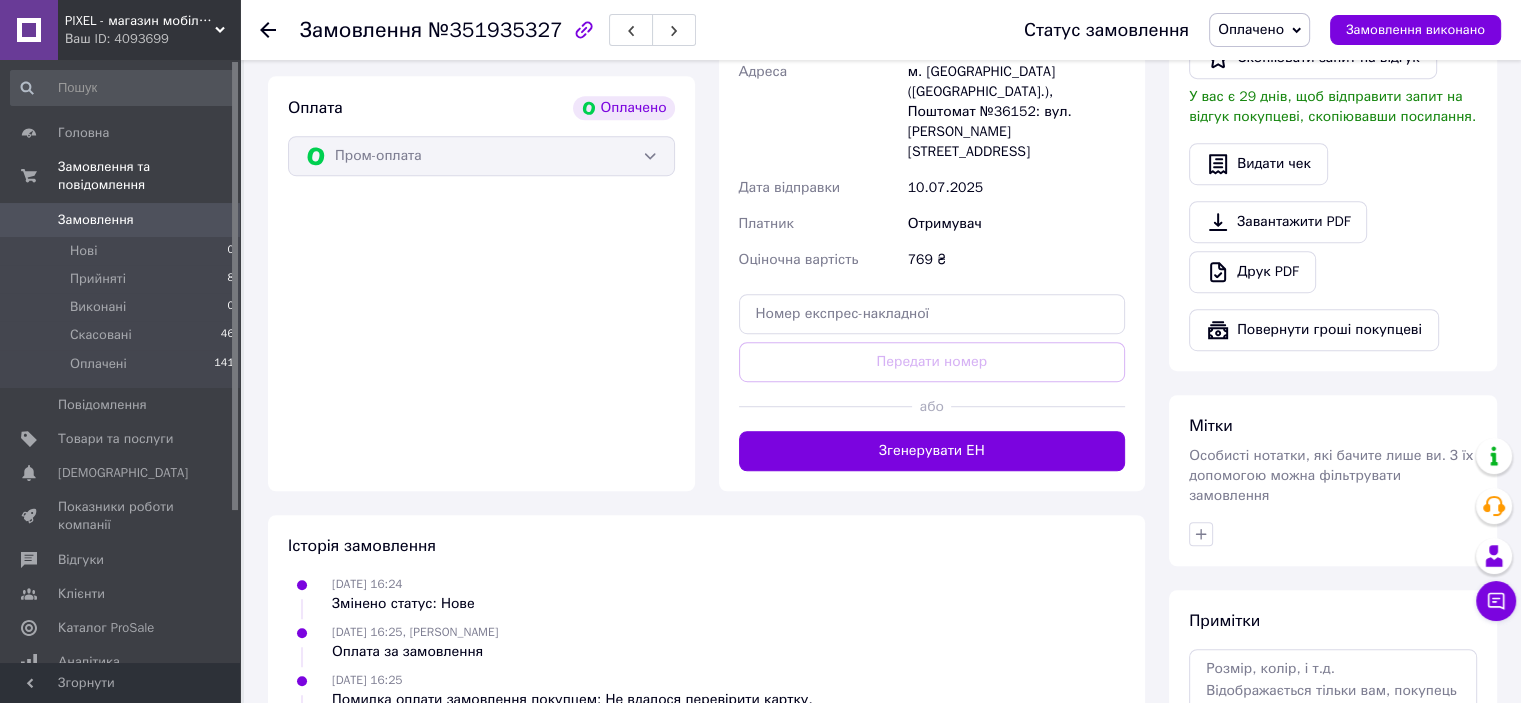 click on "Доставка Редагувати Вкажіть номер експрес-накладної Обов'язково введіть номер експрес-накладної,
якщо створювали її не на цій сторінці. У разі,
якщо номер ЕН не буде доданий, ми не зможемо
виплатити гроші за замовлення Мобільний номер покупця (із замовлення) повинен відповідати номеру отримувача за накладною Нова Пошта (безкоштовно від 4999 ₴) Отримувач Сергеевич Евгений Телефон отримувача +380633056487 Адреса м. Черкаси (Черкаська обл.), Поштомат №36152: вул. Вячеслава Галви, 45, біля відділення №5 Дата відправки 10.07.2025 Платник Отримувач Оціночна вартість 769 ₴ або" at bounding box center (932, 150) 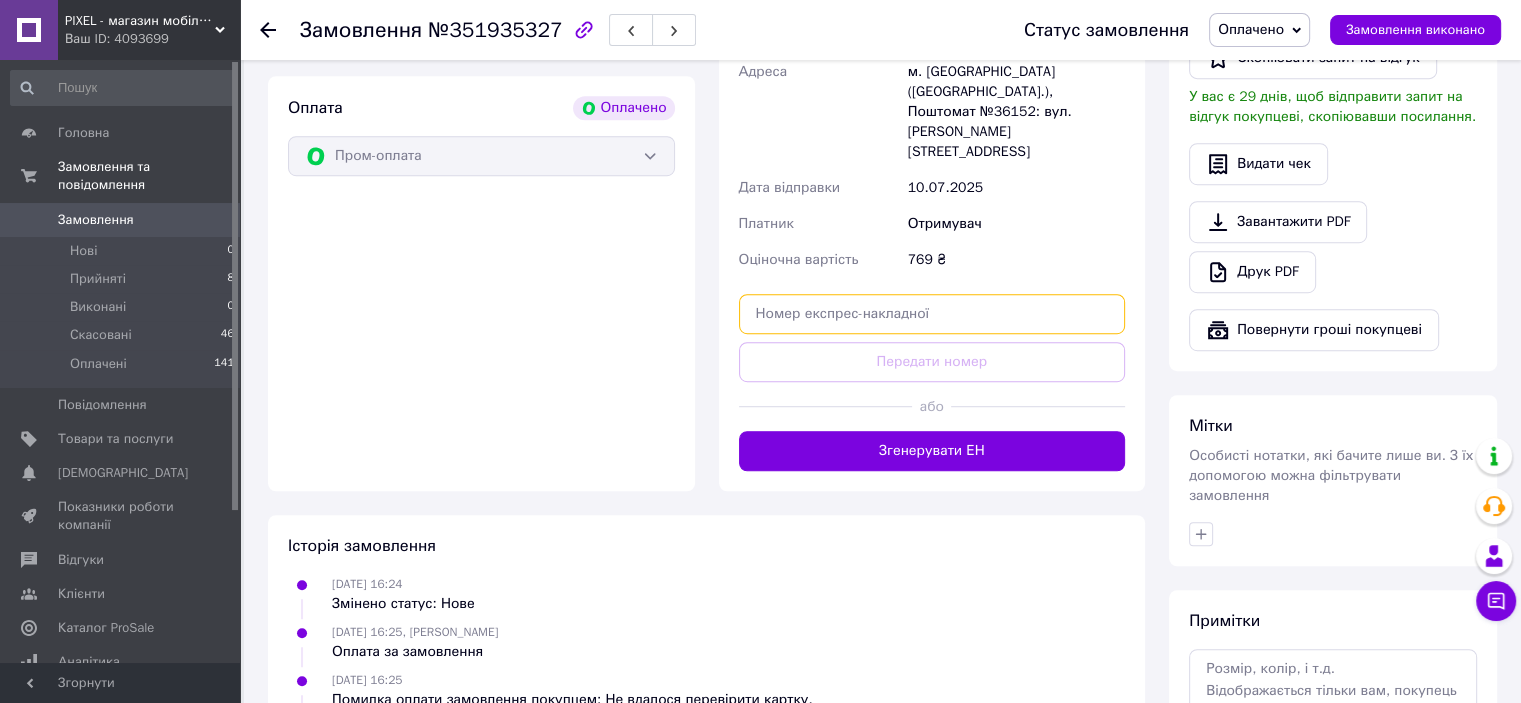 click at bounding box center (932, 314) 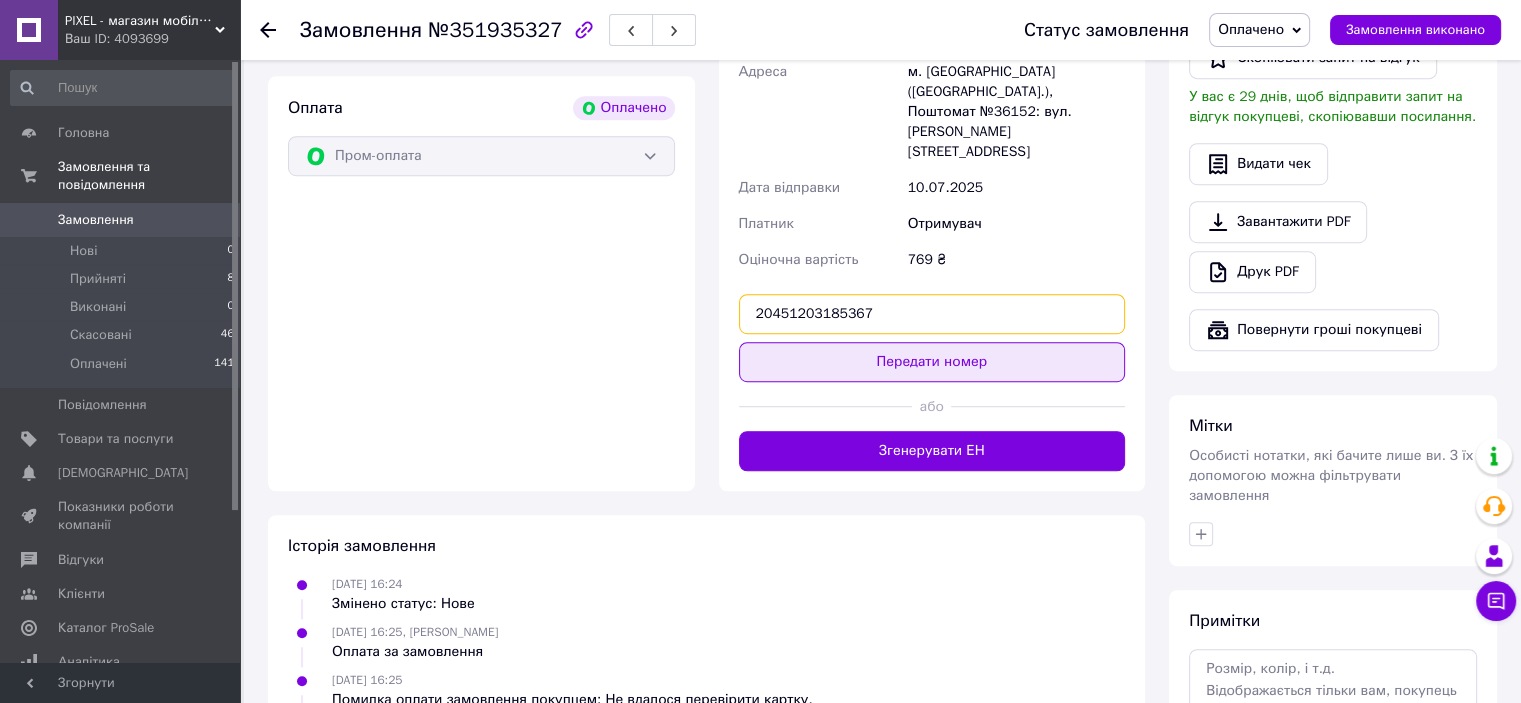 type on "20451203185367" 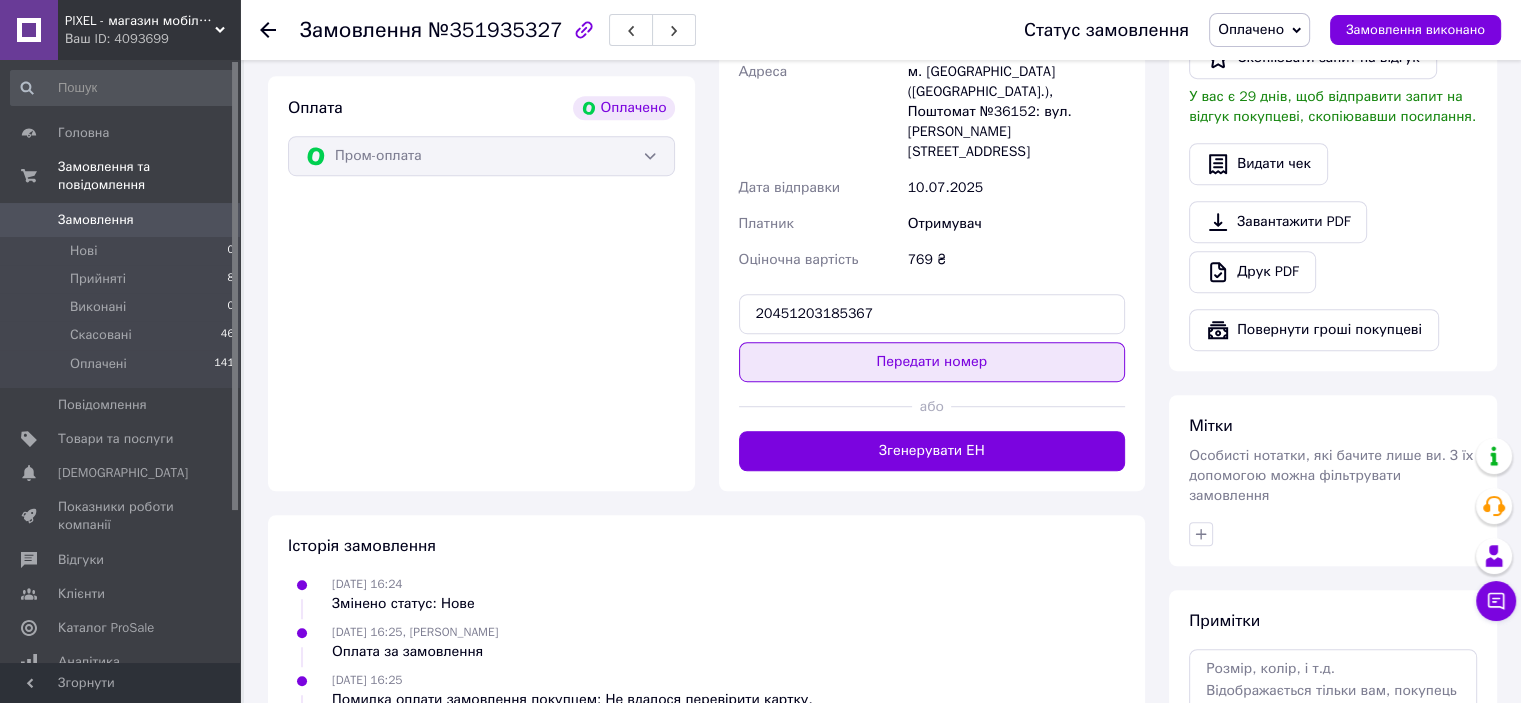 click on "Передати номер" at bounding box center (932, 362) 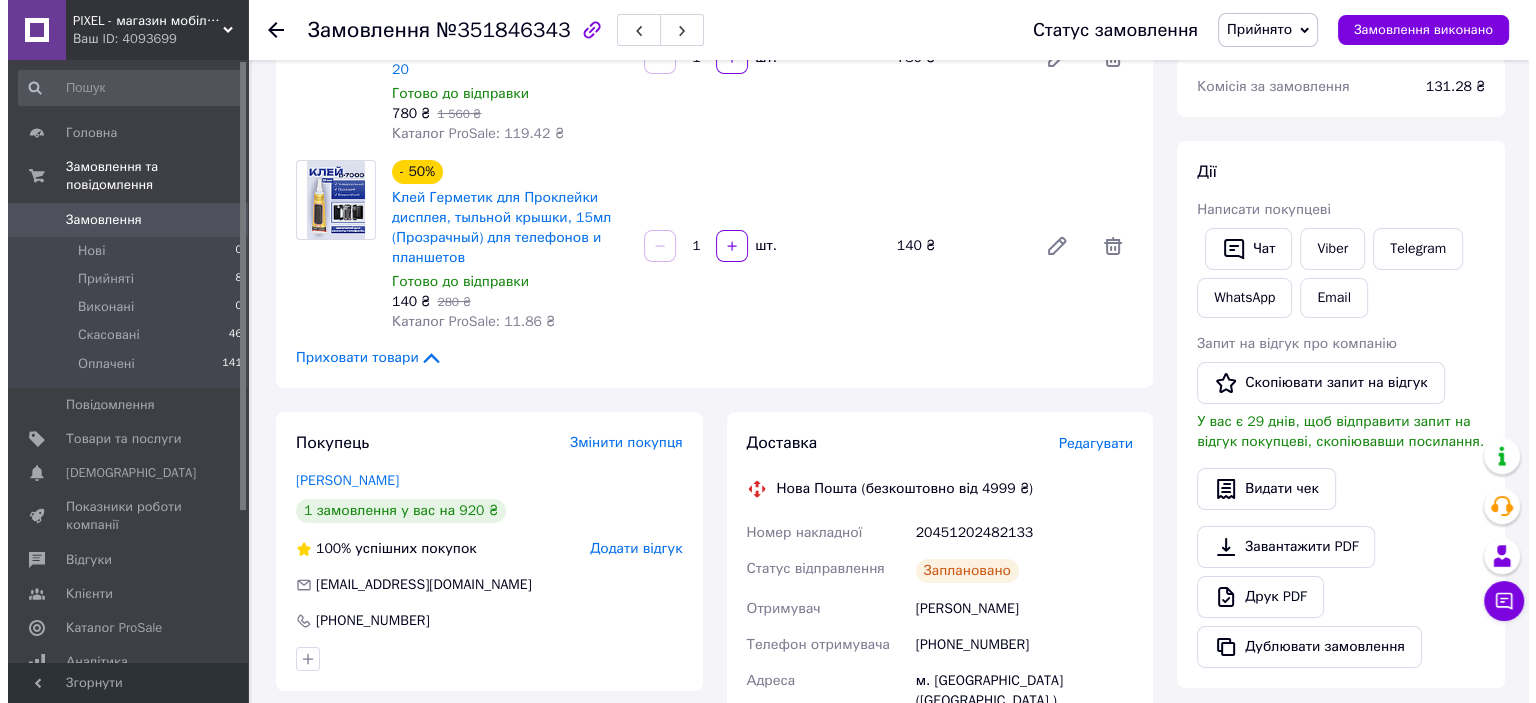 scroll, scrollTop: 360, scrollLeft: 0, axis: vertical 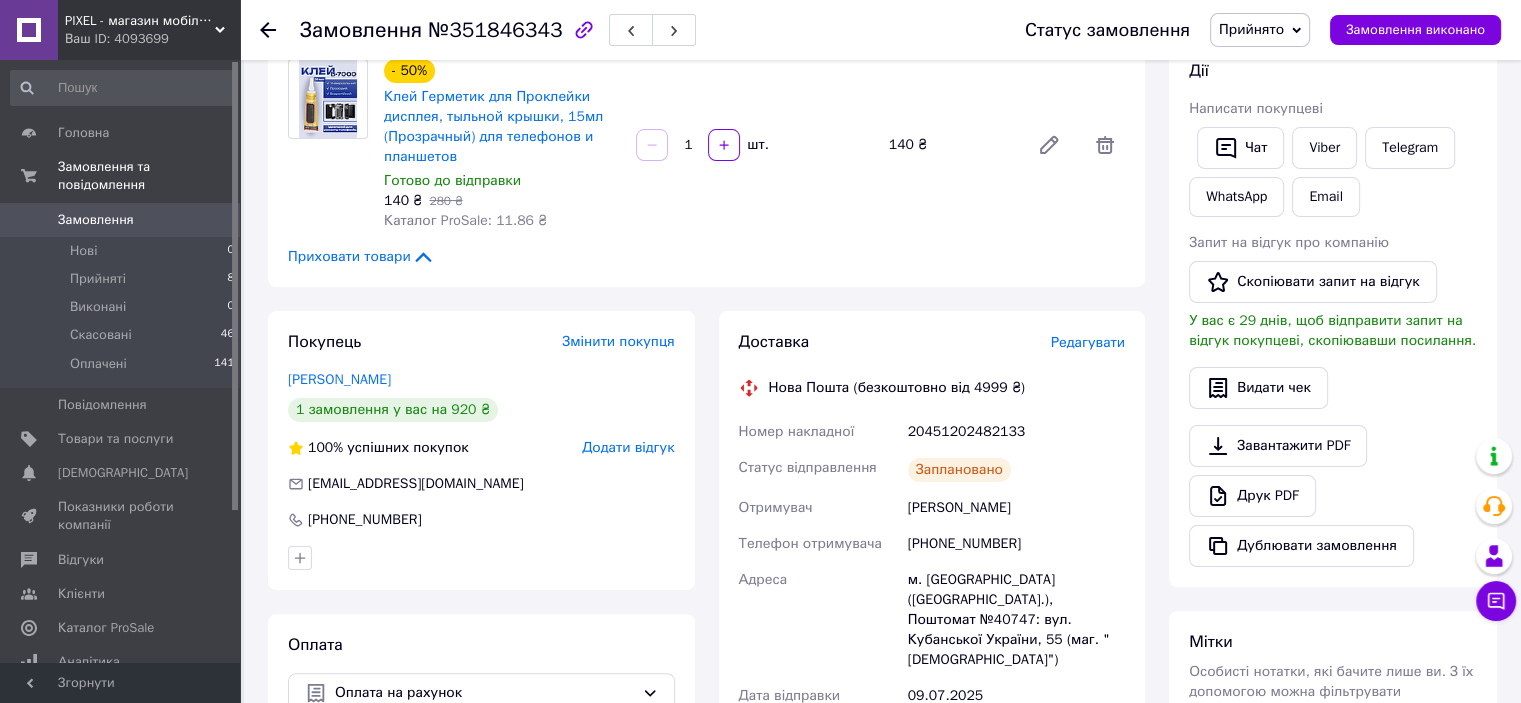 click on "Доставка Редагувати" at bounding box center (932, 342) 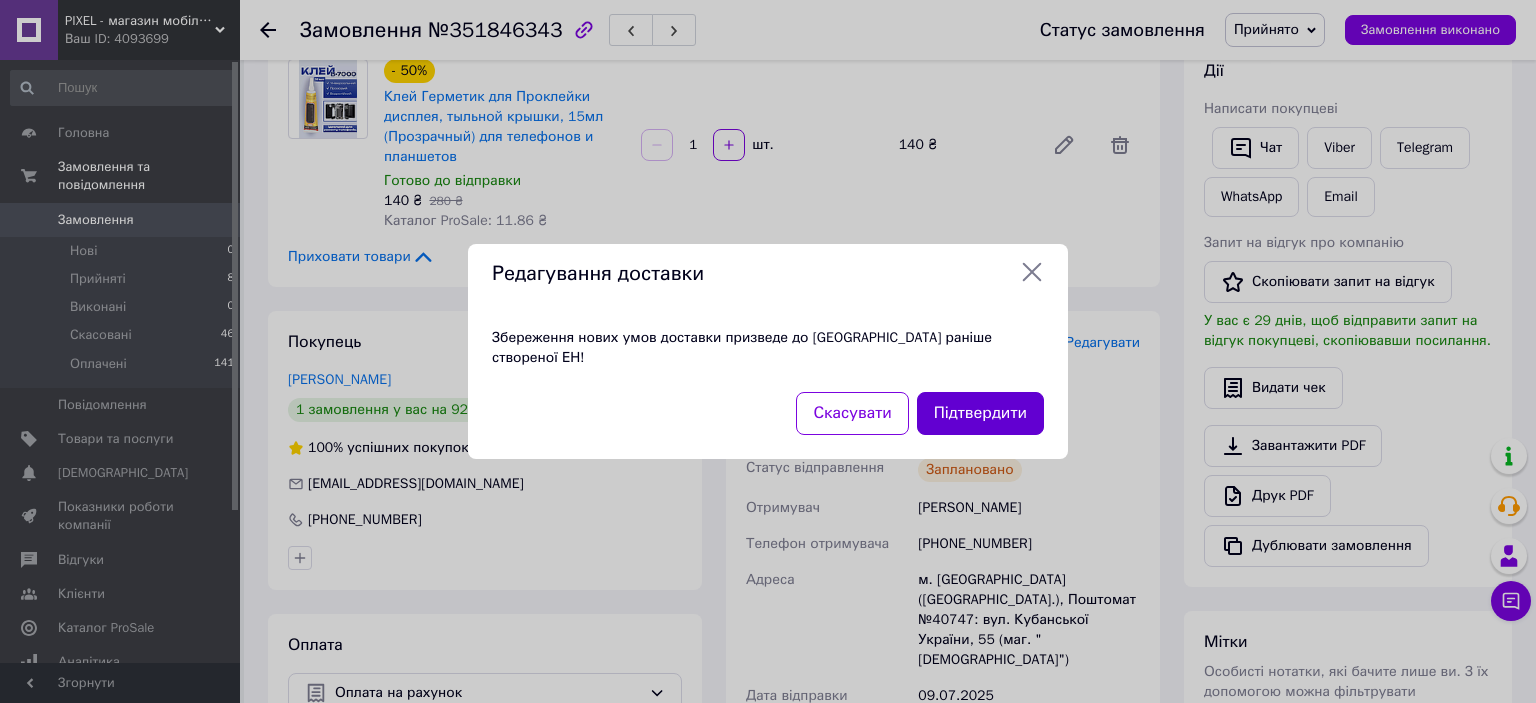 click on "Підтвердити" at bounding box center (980, 413) 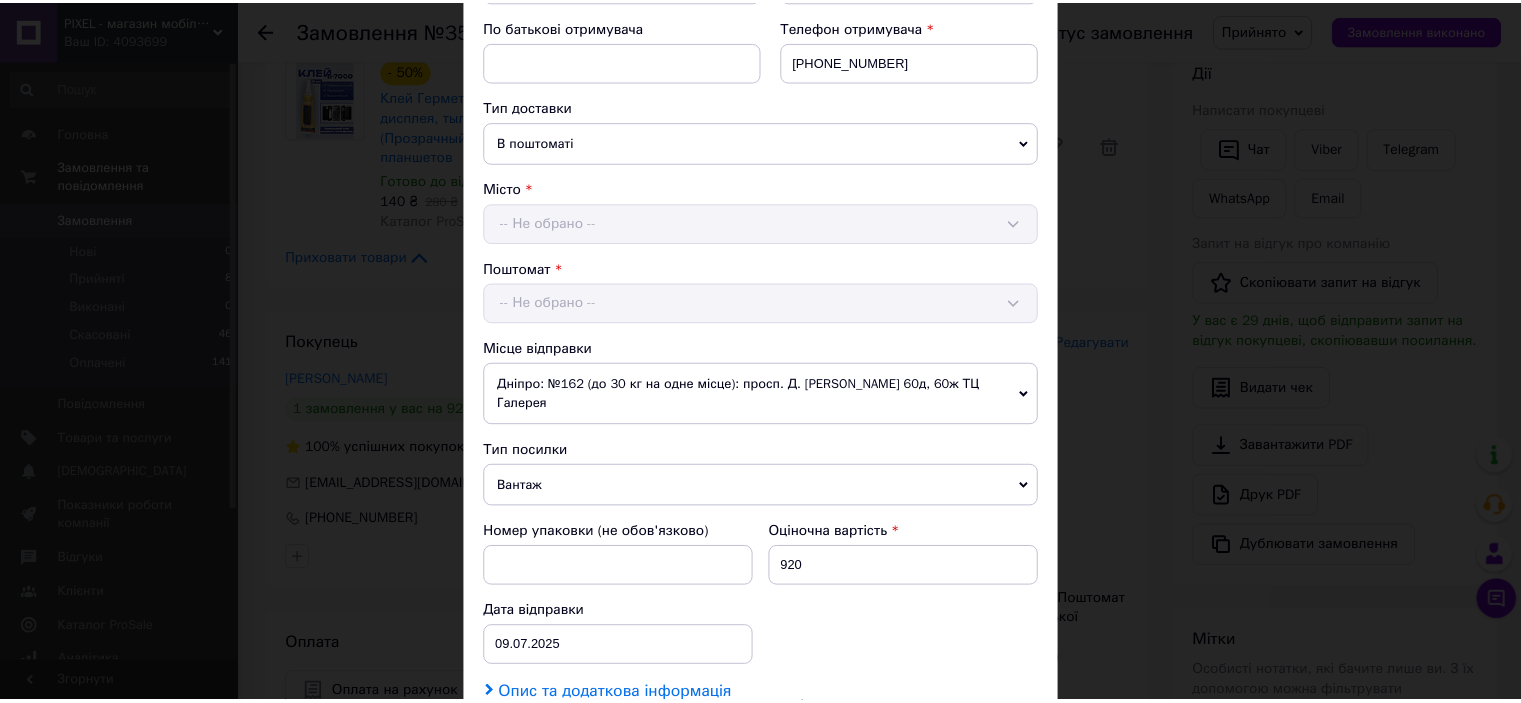 scroll, scrollTop: 655, scrollLeft: 0, axis: vertical 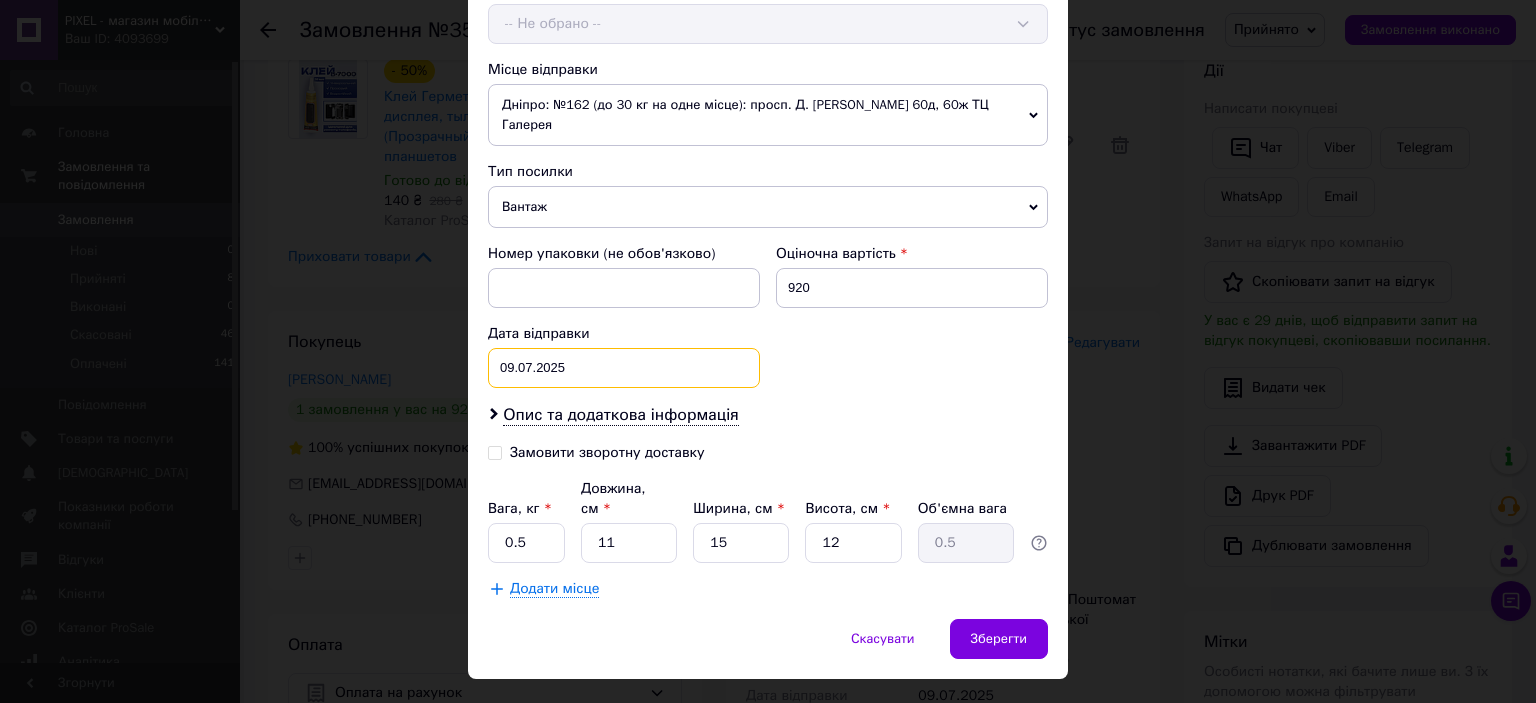 click on "[DATE] < 2025 > < Июль > Пн Вт Ср Чт Пт Сб Вс 30 1 2 3 4 5 6 7 8 9 10 11 12 13 14 15 16 17 18 19 20 21 22 23 24 25 26 27 28 29 30 31 1 2 3 4 5 6 7 8 9 10" at bounding box center (624, 368) 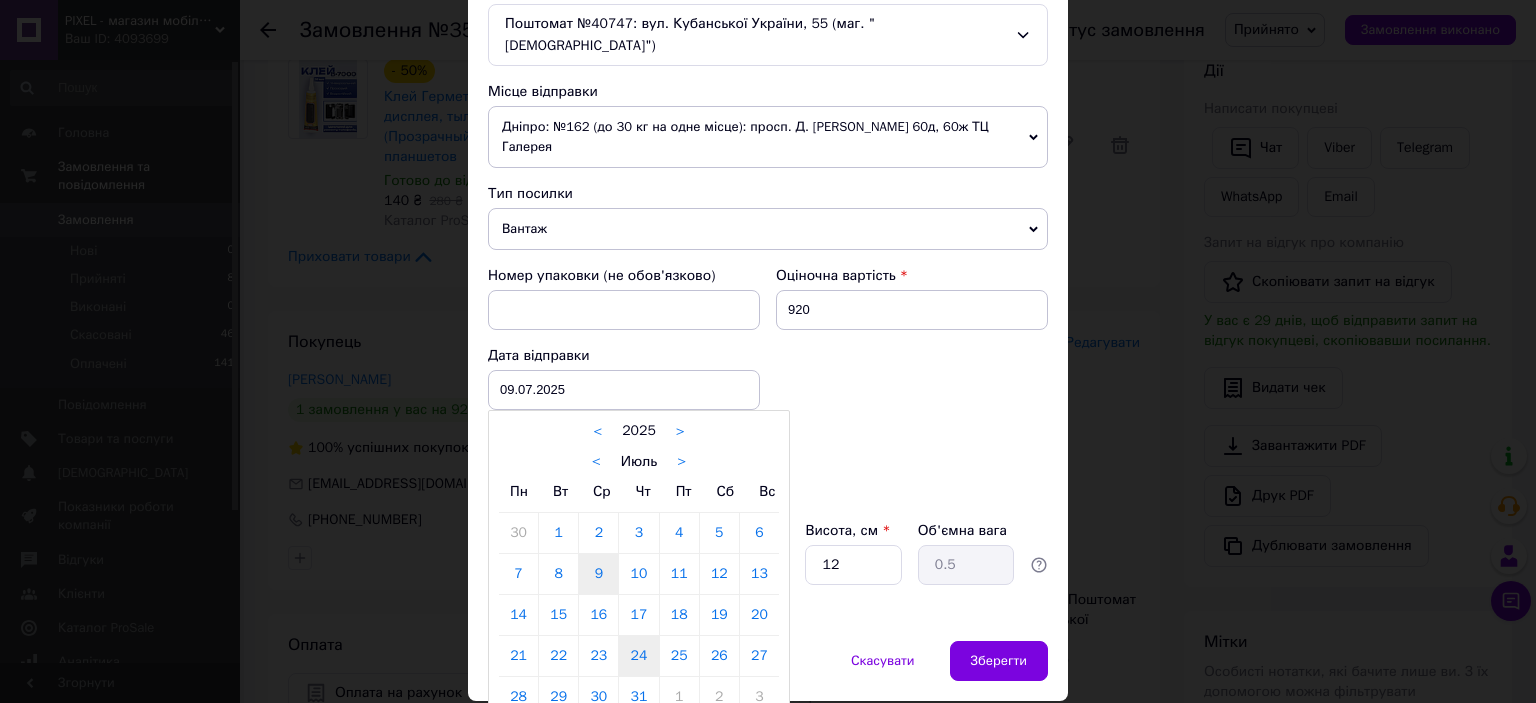 click on "24" at bounding box center [638, 656] 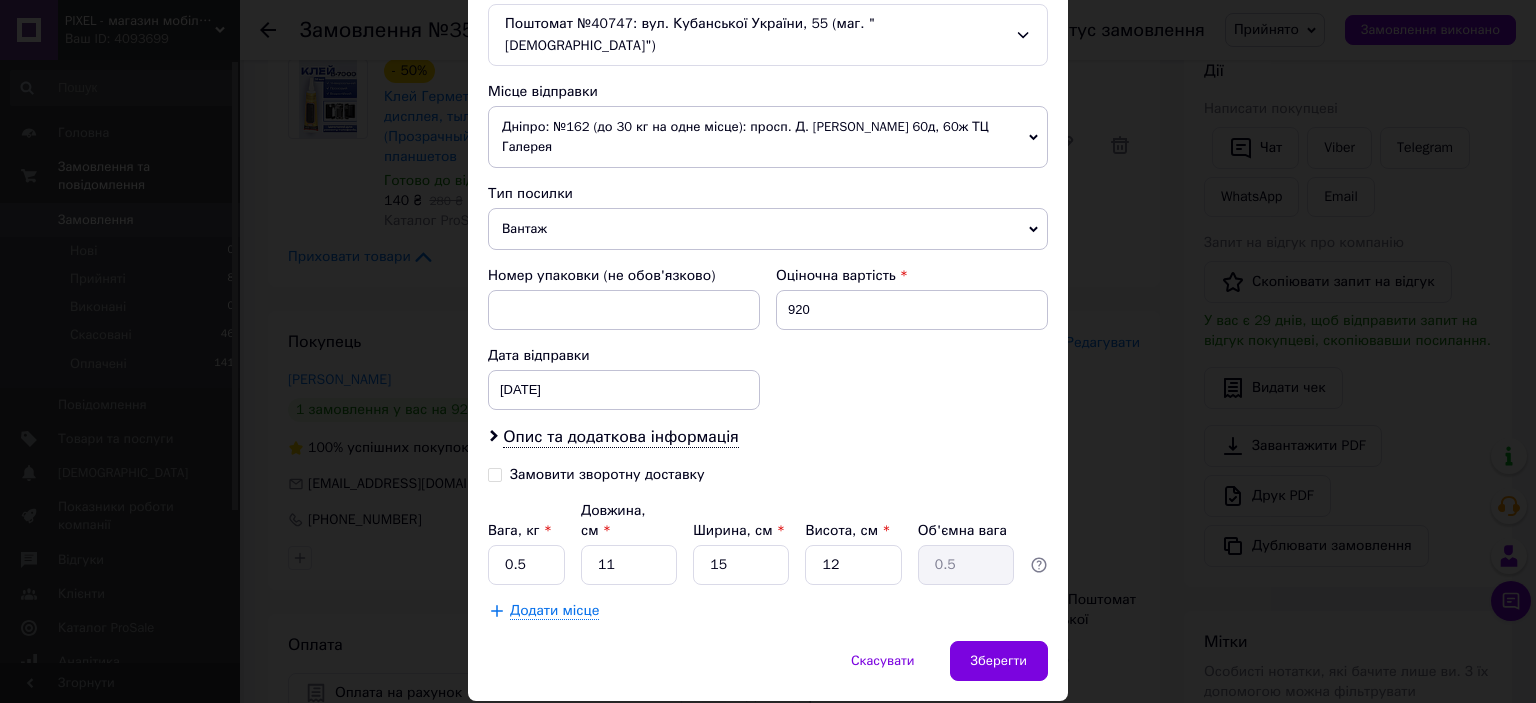 click on "Зберегти" at bounding box center (999, 661) 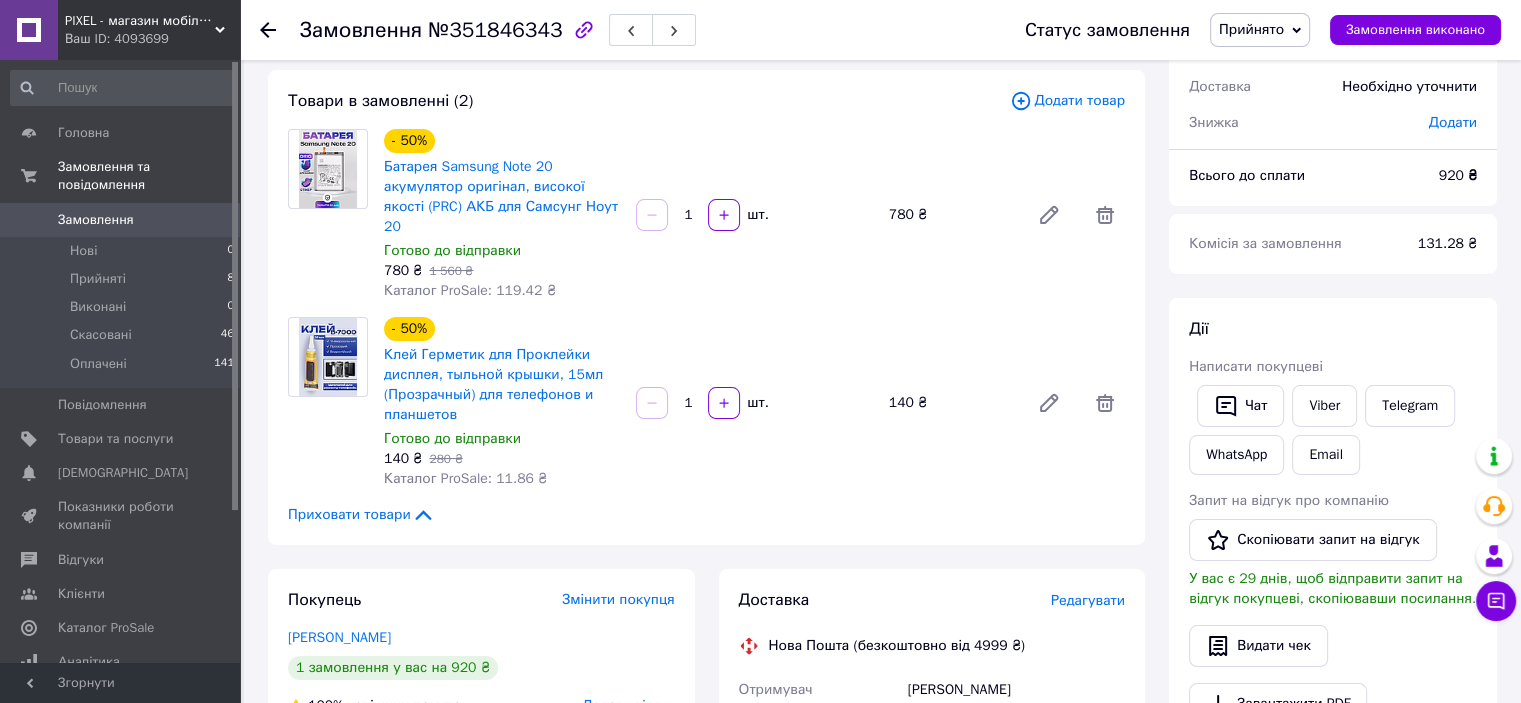 scroll, scrollTop: 0, scrollLeft: 0, axis: both 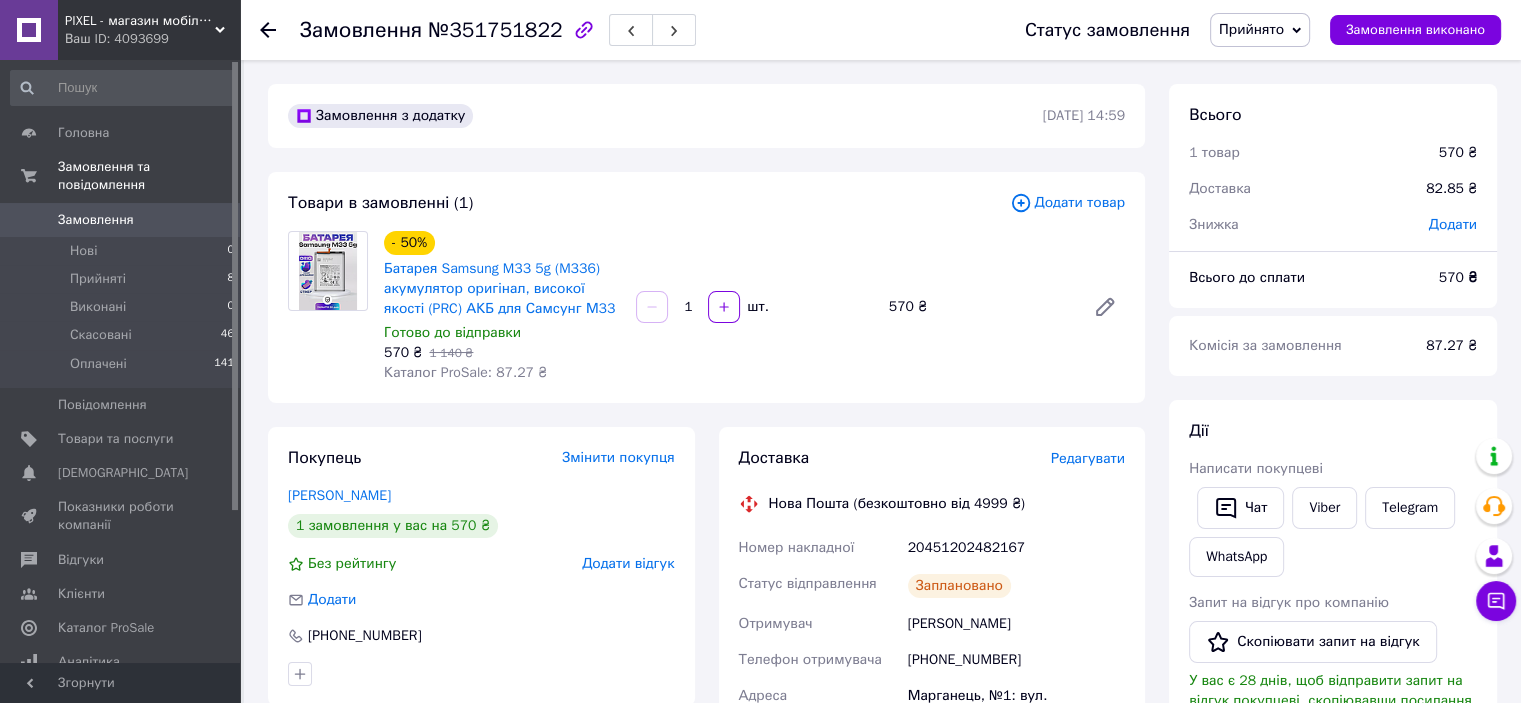 click on "Редагувати" at bounding box center [1088, 458] 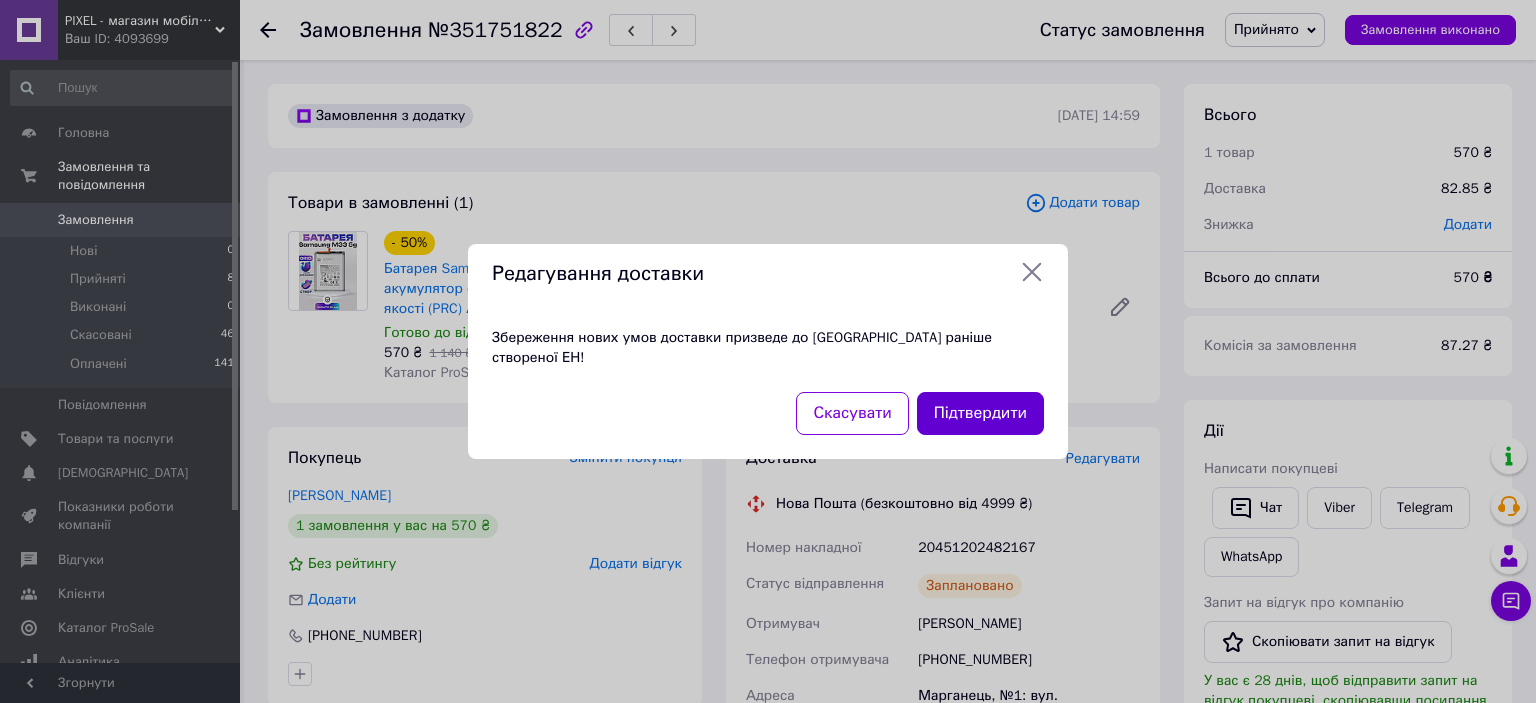 click on "Підтвердити" at bounding box center [980, 413] 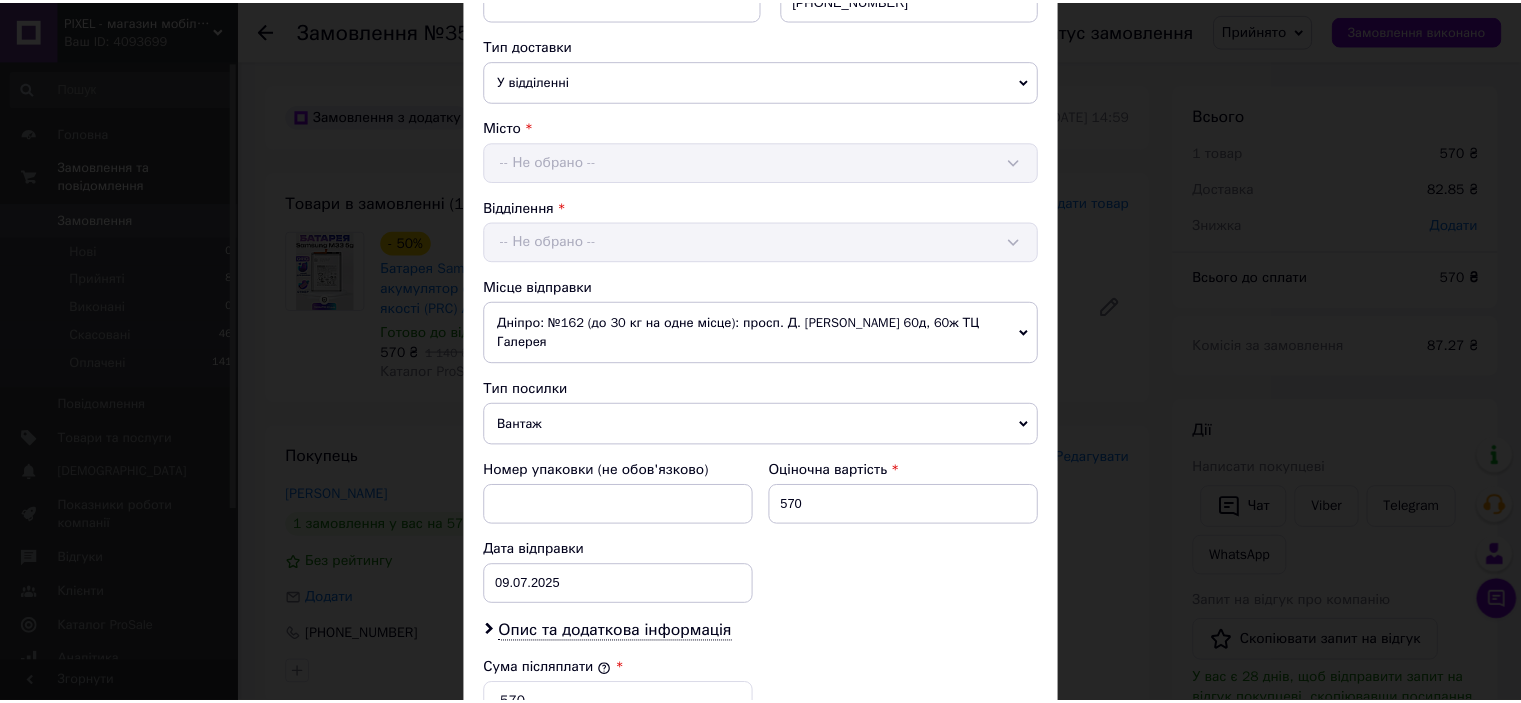 scroll, scrollTop: 816, scrollLeft: 0, axis: vertical 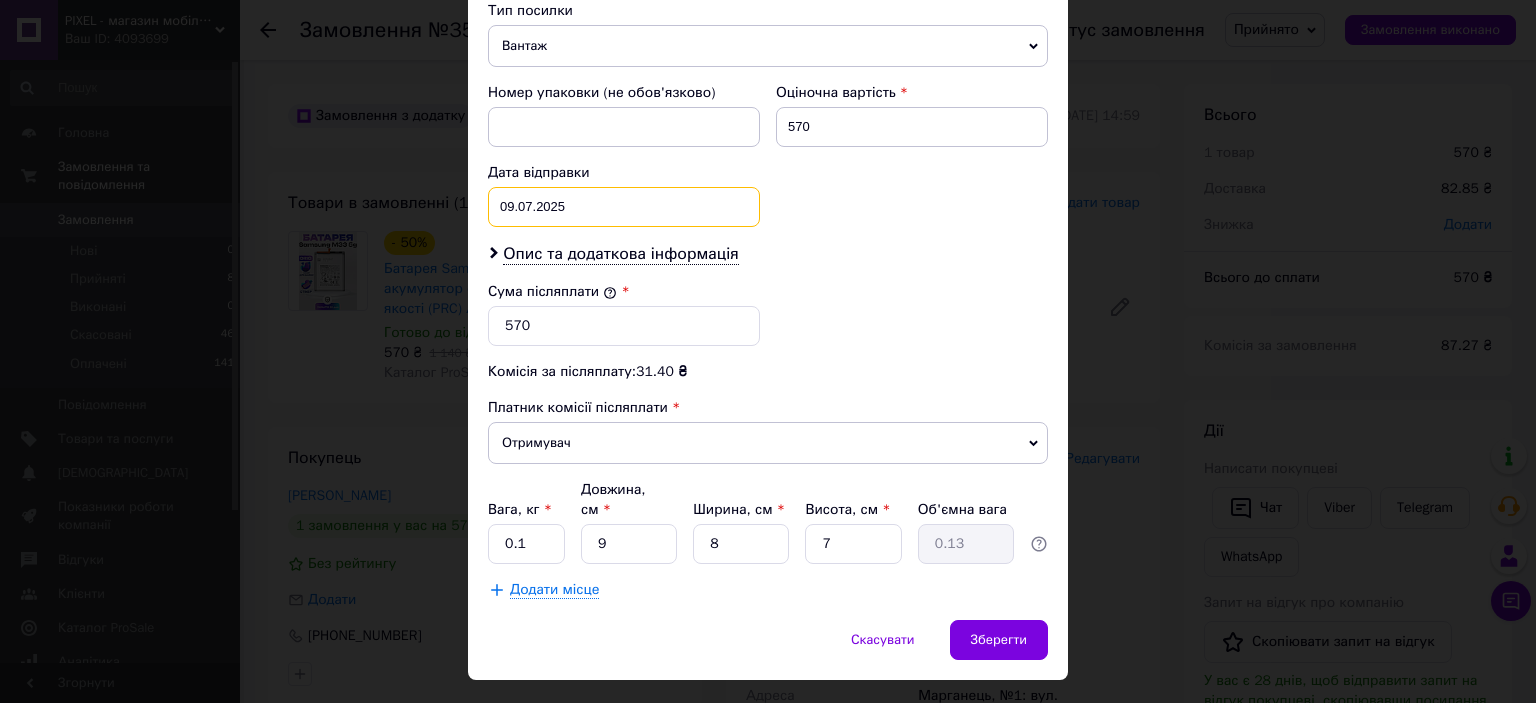click on "[DATE] < 2025 > < Июль > Пн Вт Ср Чт Пт Сб Вс 30 1 2 3 4 5 6 7 8 9 10 11 12 13 14 15 16 17 18 19 20 21 22 23 24 25 26 27 28 29 30 31 1 2 3 4 5 6 7 8 9 10" at bounding box center [624, 207] 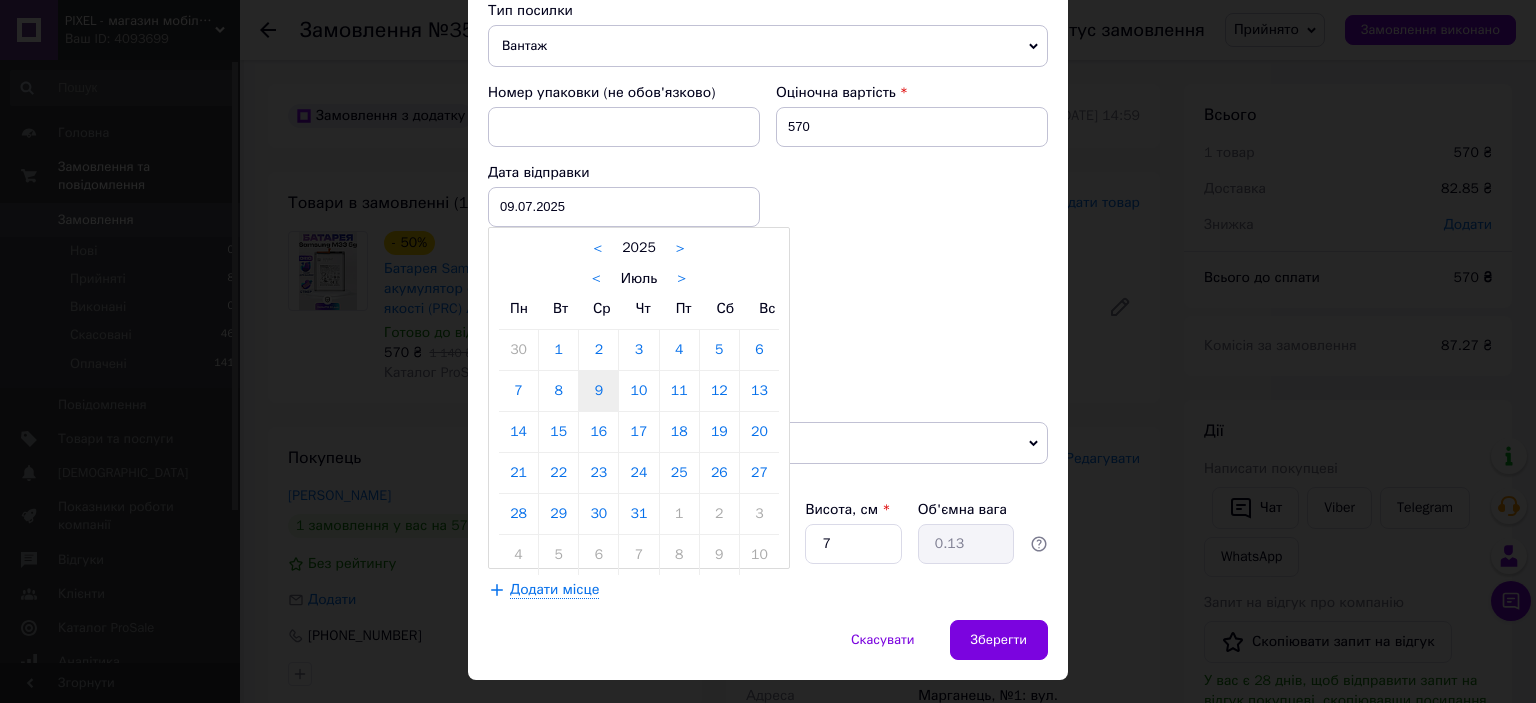 click on "25" at bounding box center [679, 473] 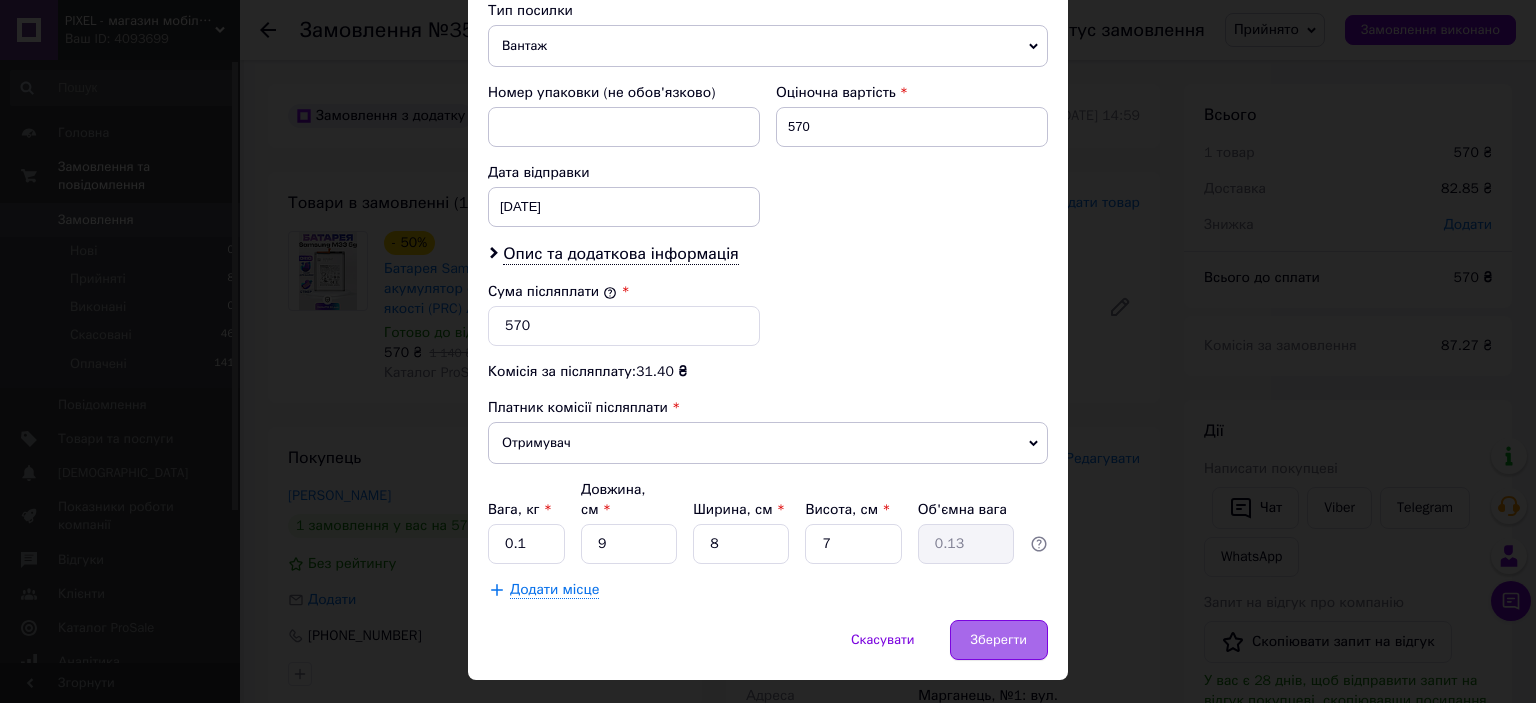 click on "Зберегти" at bounding box center (999, 640) 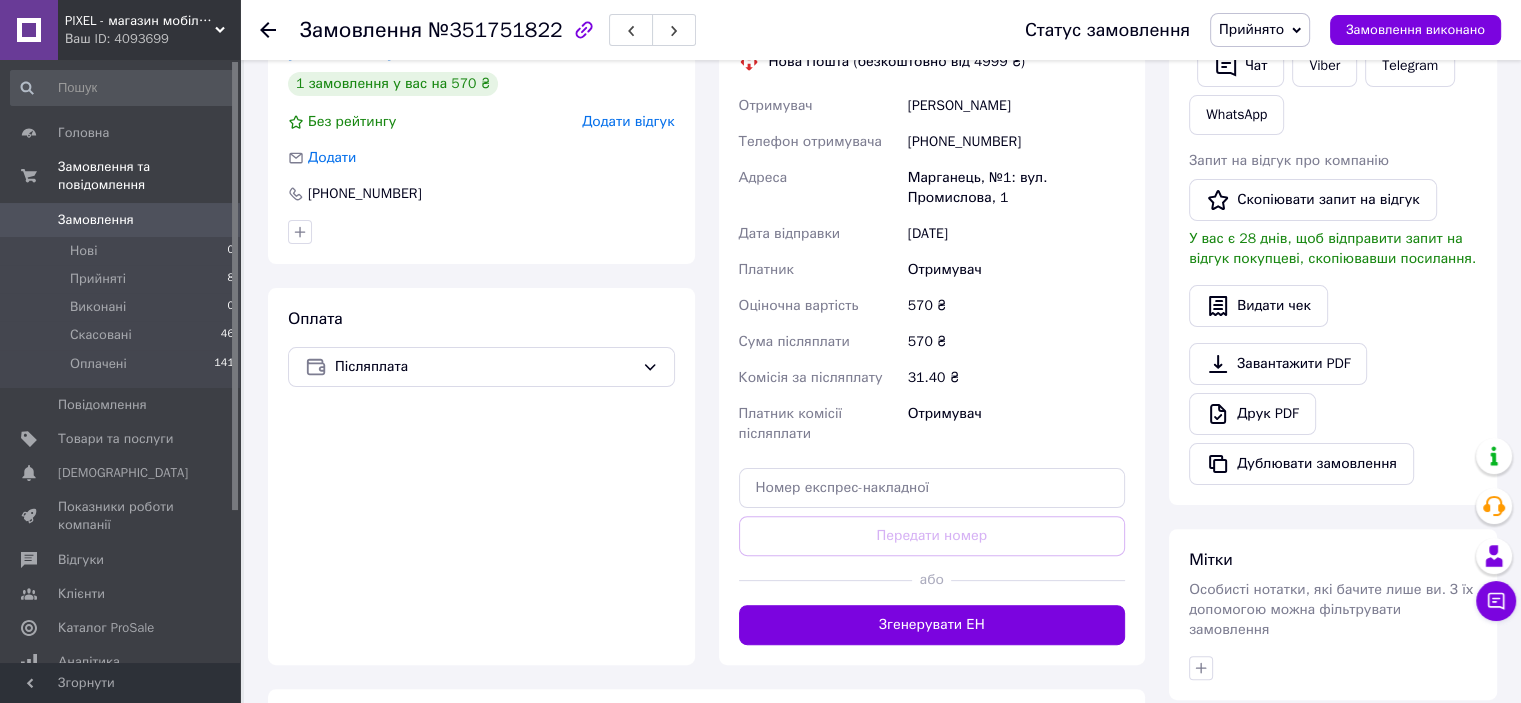 scroll, scrollTop: 480, scrollLeft: 0, axis: vertical 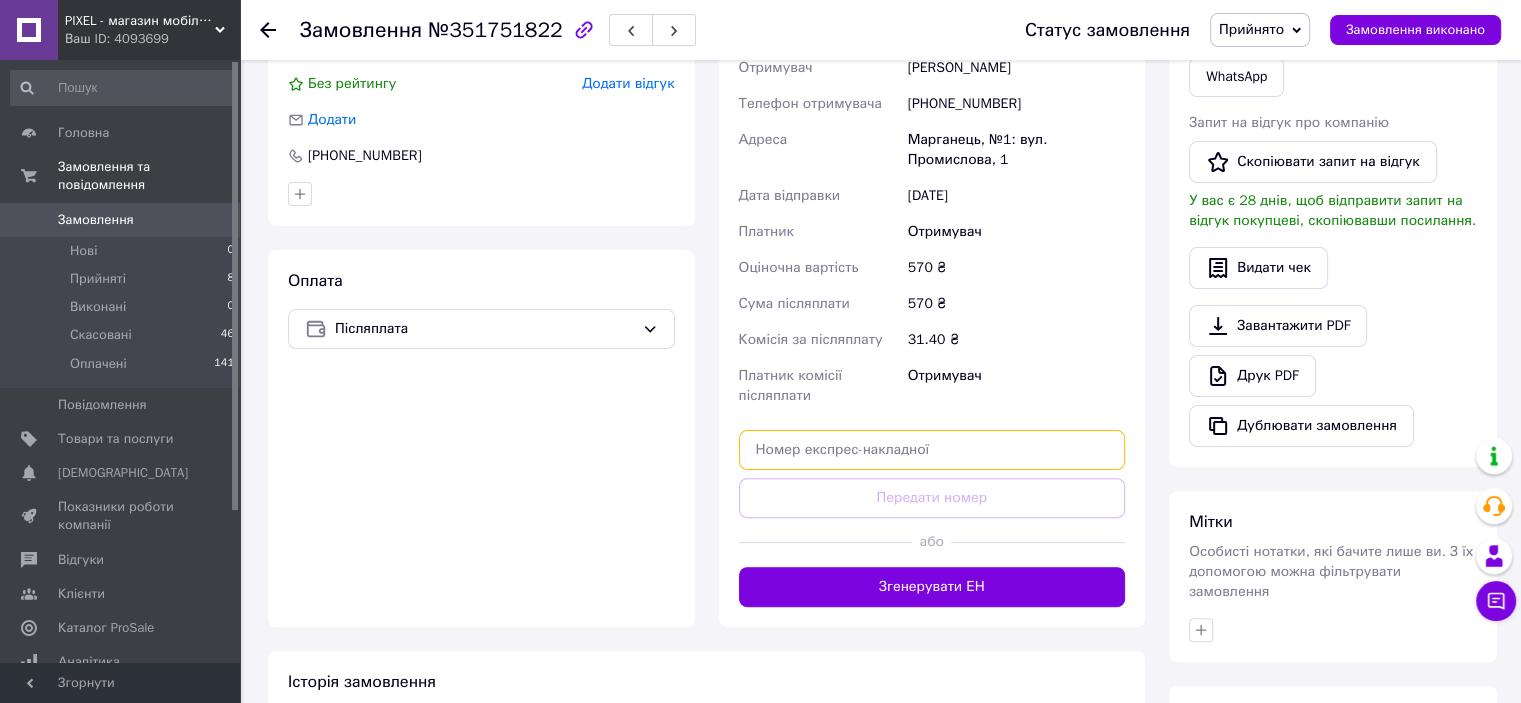 click at bounding box center (932, 450) 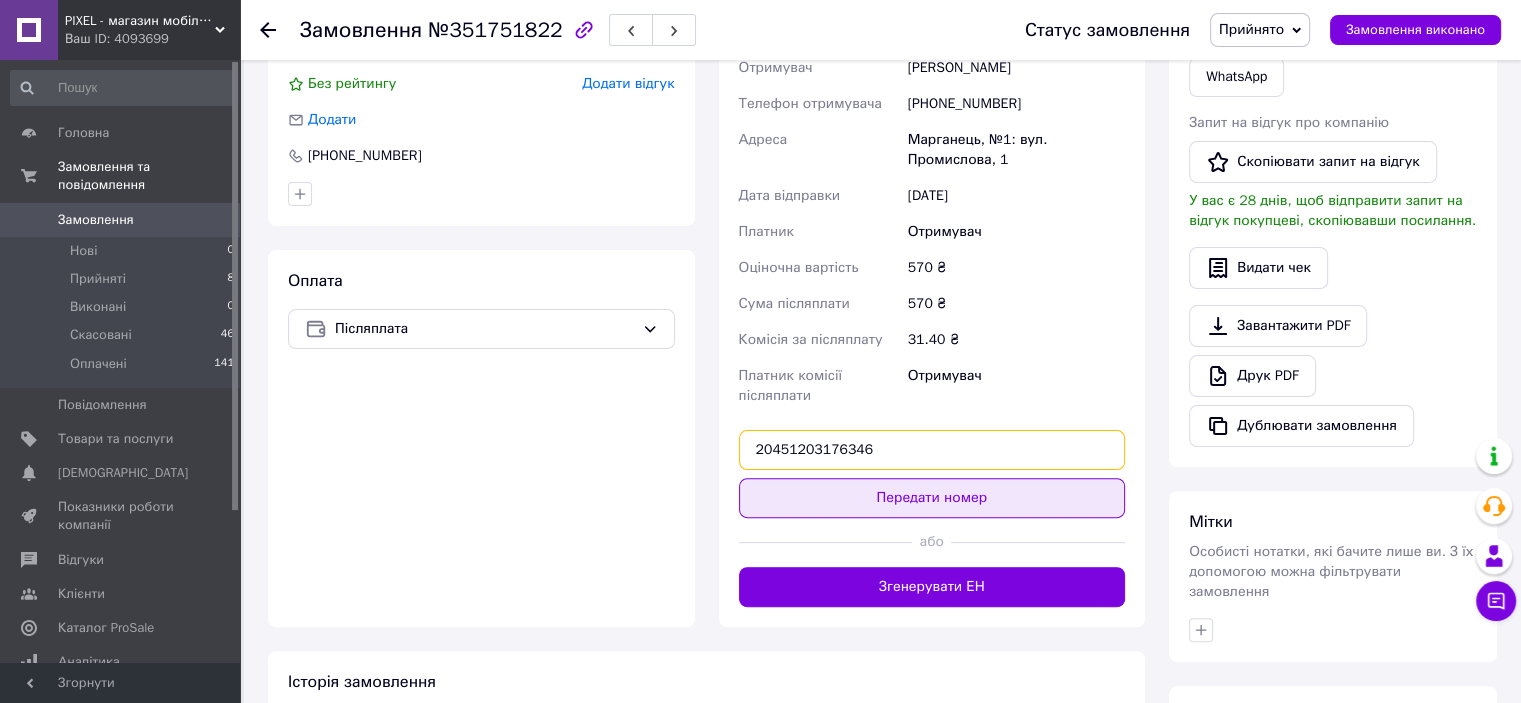 type on "20451203176346" 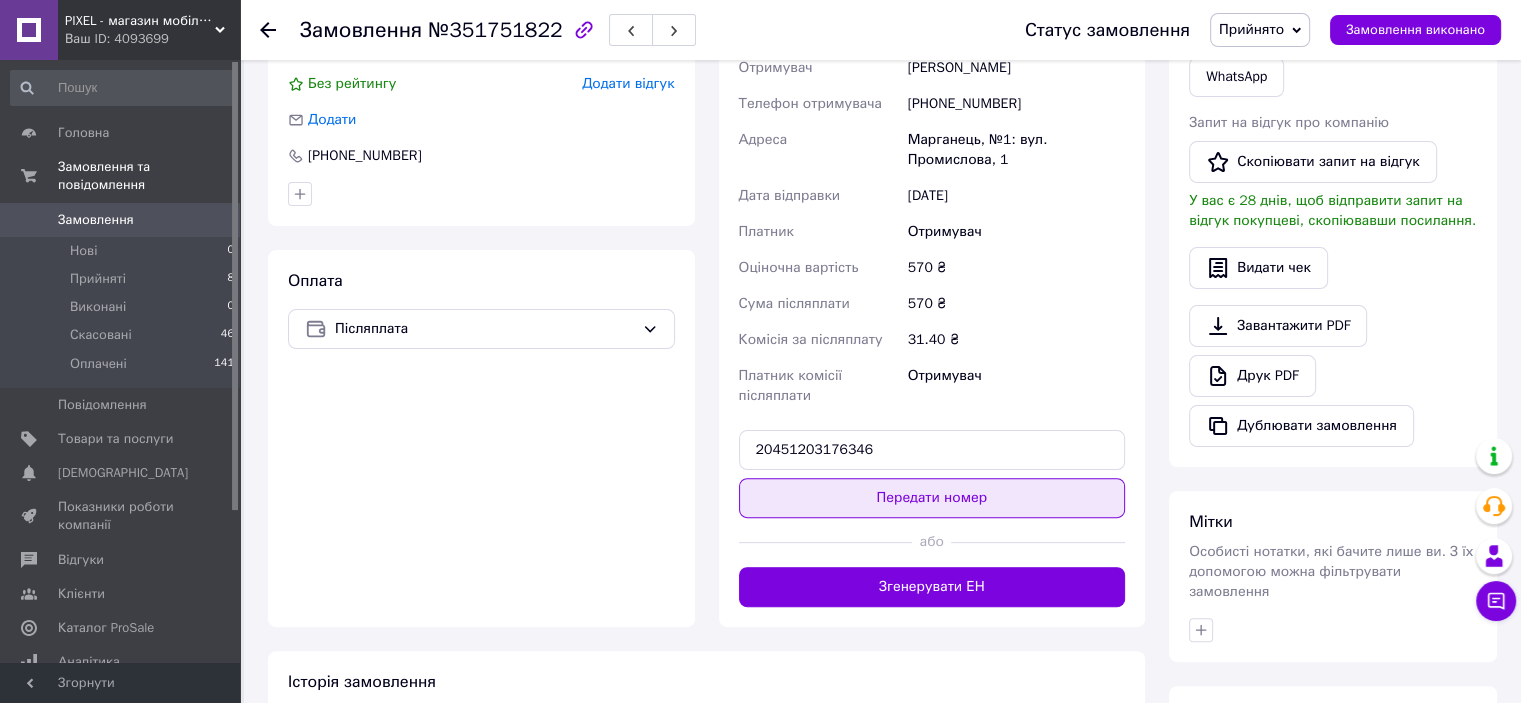 click on "Передати номер" at bounding box center [932, 498] 